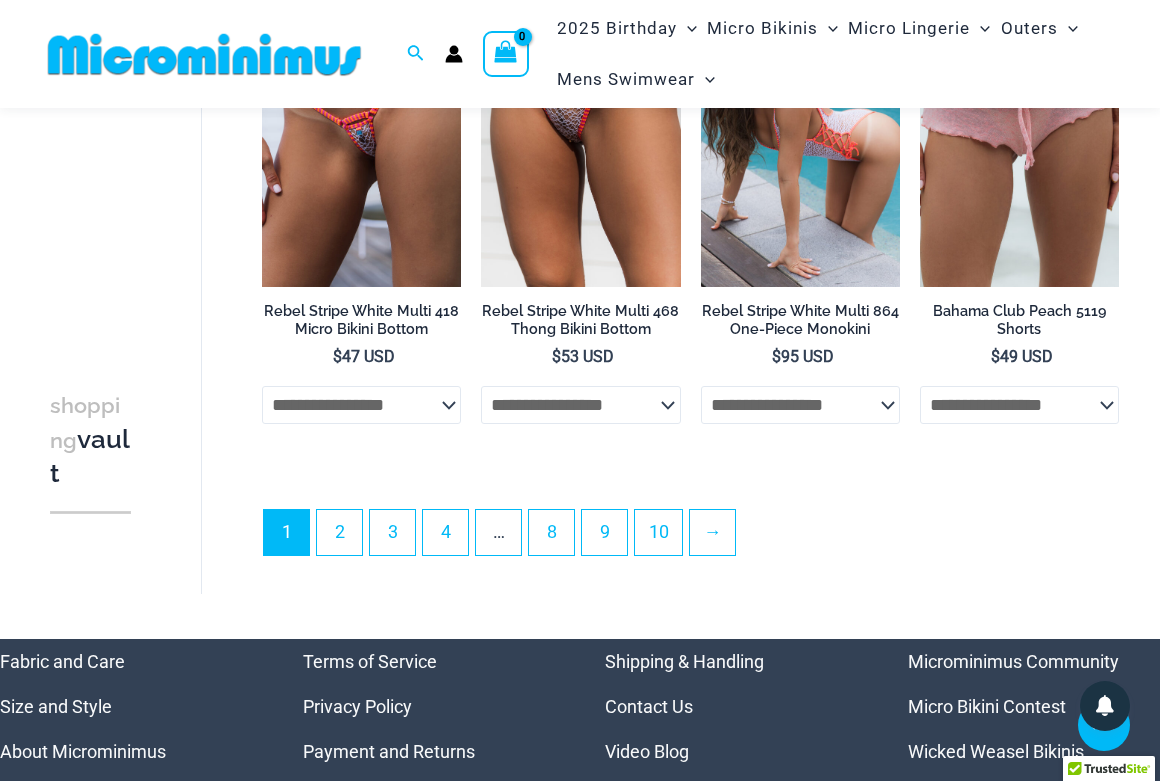 scroll, scrollTop: 4431, scrollLeft: 0, axis: vertical 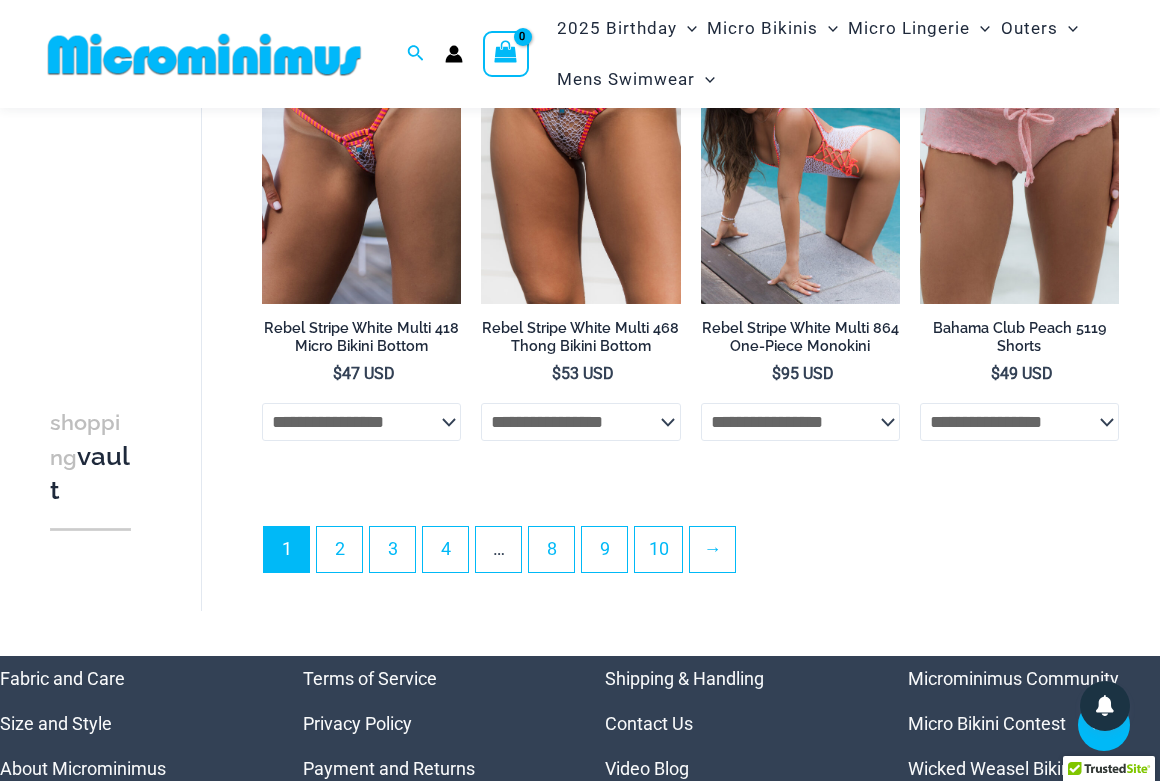 click on "Home  »  vault
🐚 EXCLUSIVE SHOW STOPPER RELEASE 🐚
Spend  $125  to claim your  FREE Kinky Knicker .
Spend  $189  to claim your  FREE Sultry Top & Knicker .
Hurry! Limited Pieces Available—Don’t Miss Out!
Get a second chance! The
Microminimus Vault
is now open  for a limited time!
Revisit your most-loved sexy essentials that previously sold out and bring back the heat.
Buy more, save more!  Up to 35% off  when you fill your cart:
Buy 3 items – get 15% Off
Buy 4 items – get 20% Off
Buy 5 items – get 25% Off
Buy 6 items – get 30% Off
Buy 7 or more items – get 35% Off!!
Filters
Aloha Bloom Blooms 818 One Piece Bikini
$ 89 USD
This product has multiple variants. The options may be chosen on the product page
*******" at bounding box center (660, -1818) 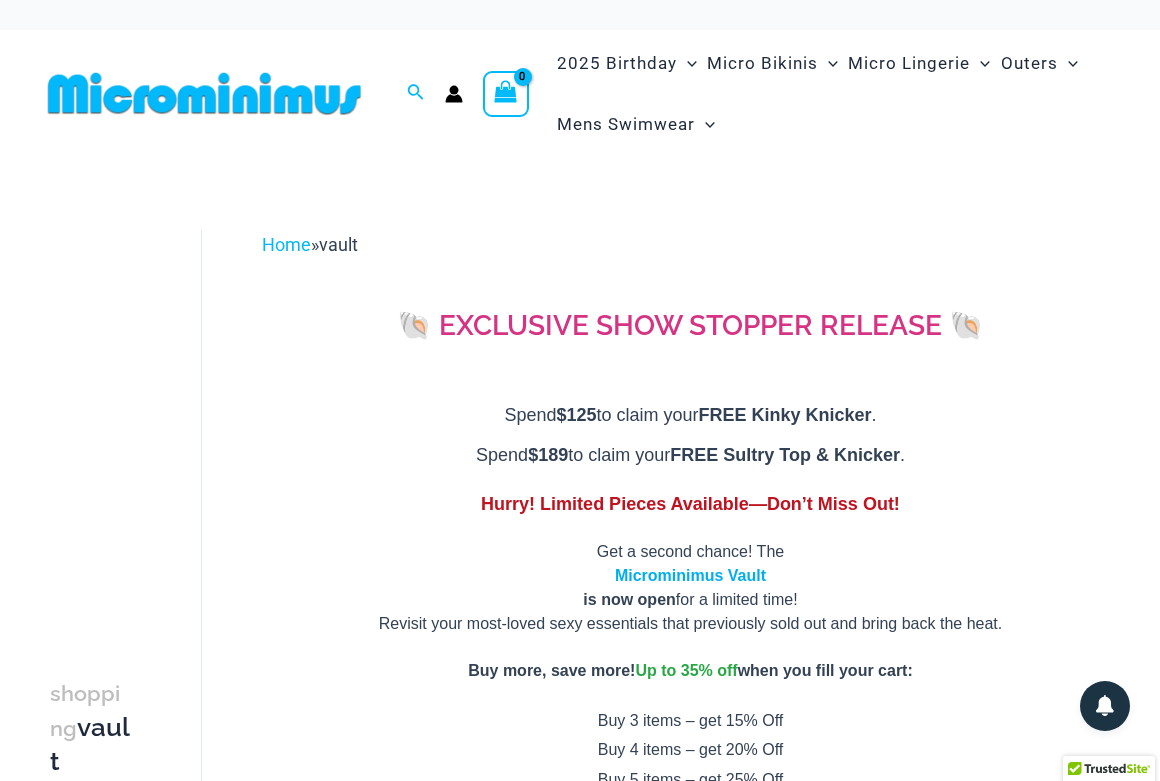 scroll, scrollTop: 0, scrollLeft: 0, axis: both 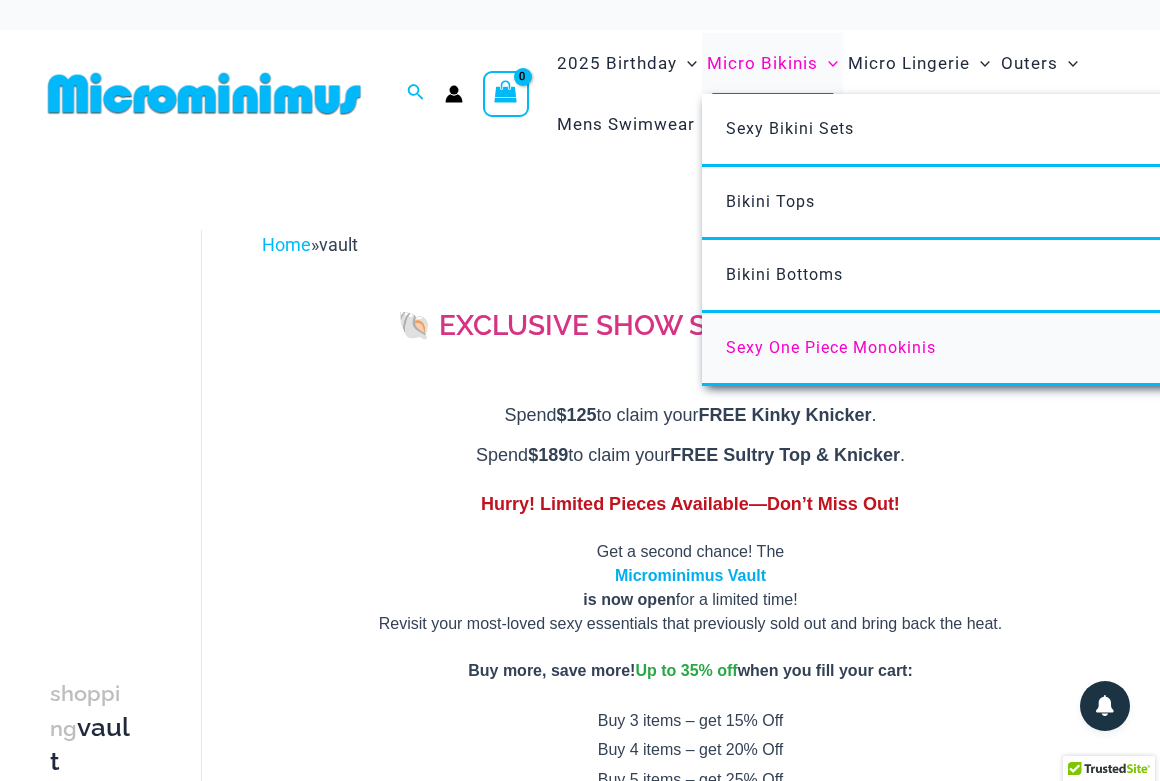 click on "Sexy One Piece Monokinis" at bounding box center (831, 347) 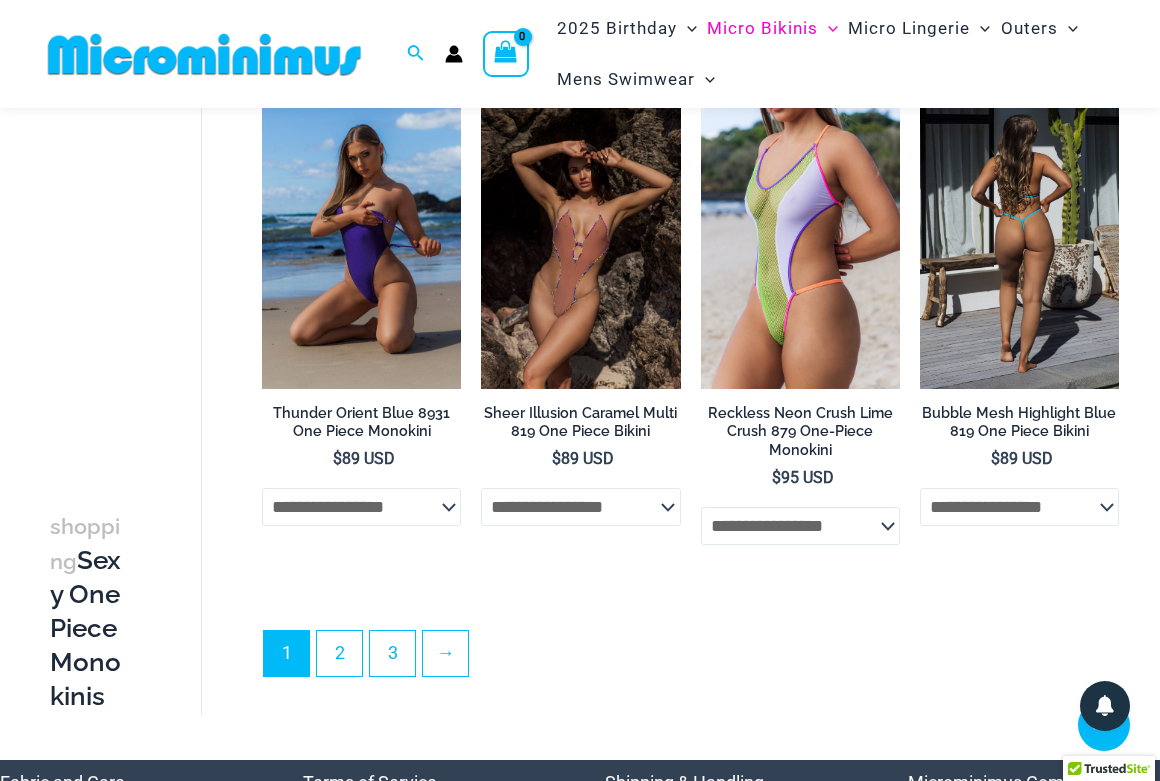 scroll, scrollTop: 3723, scrollLeft: 0, axis: vertical 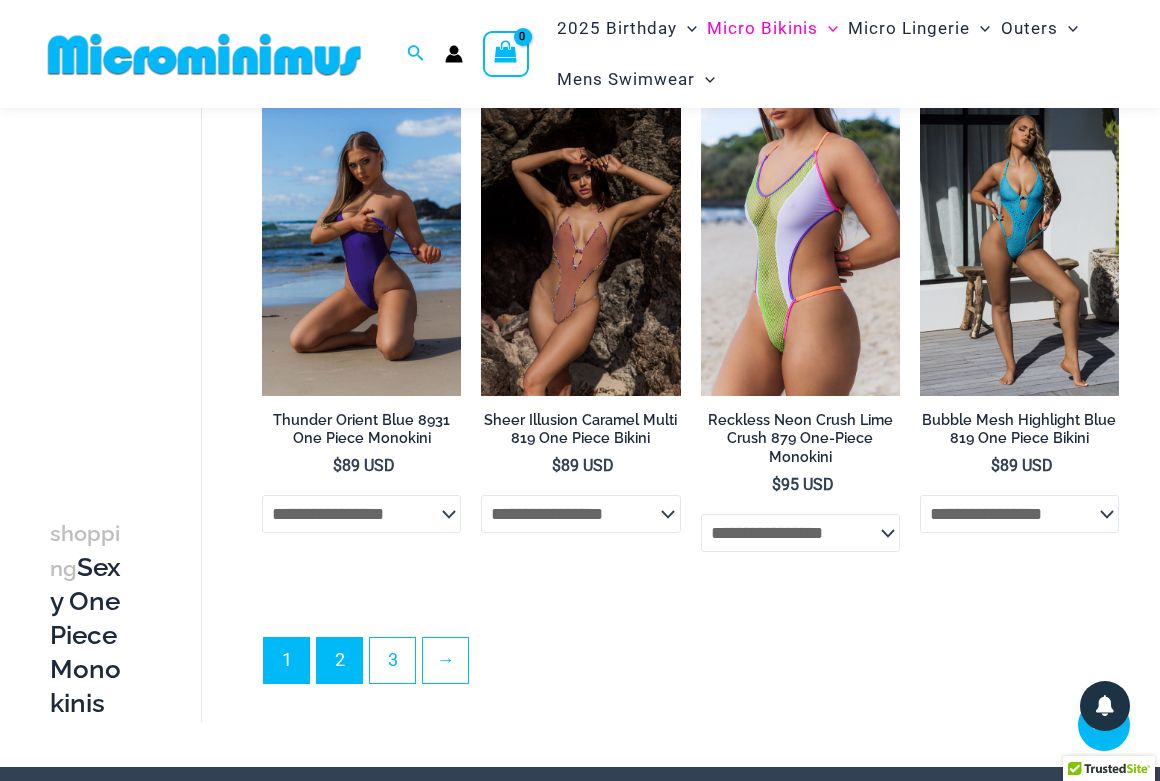 click on "2" at bounding box center (339, 660) 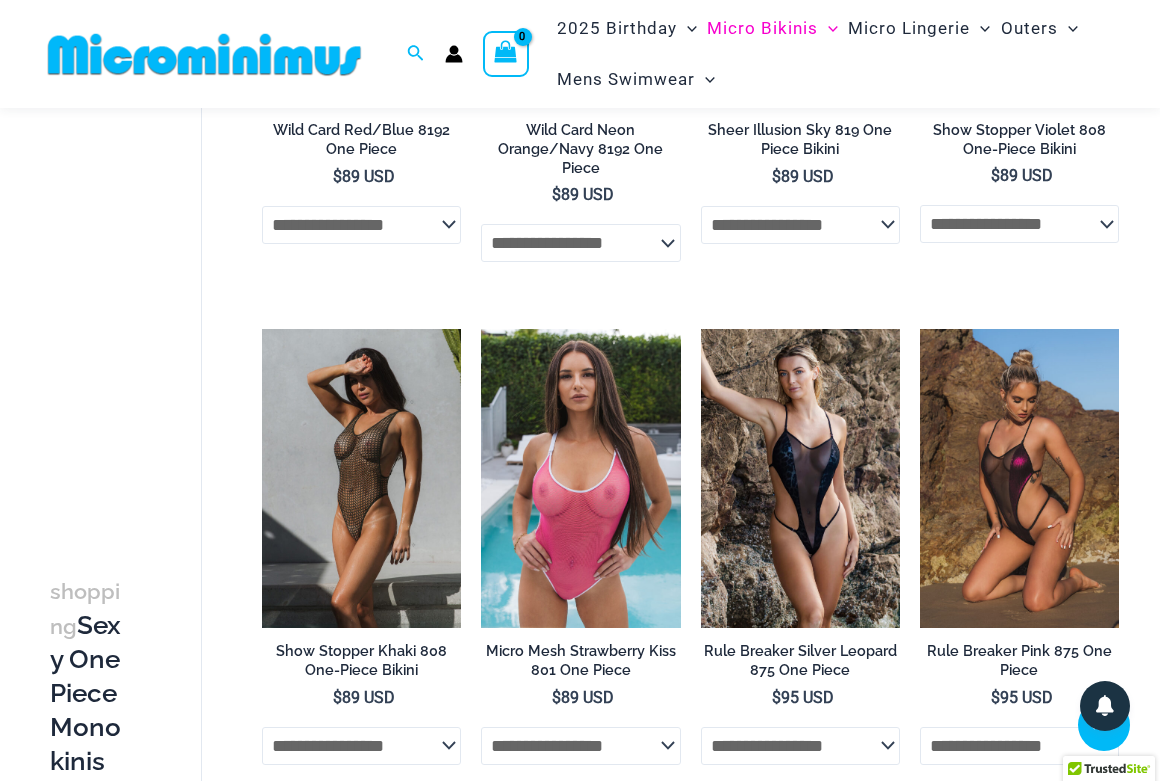 scroll, scrollTop: 1491, scrollLeft: 0, axis: vertical 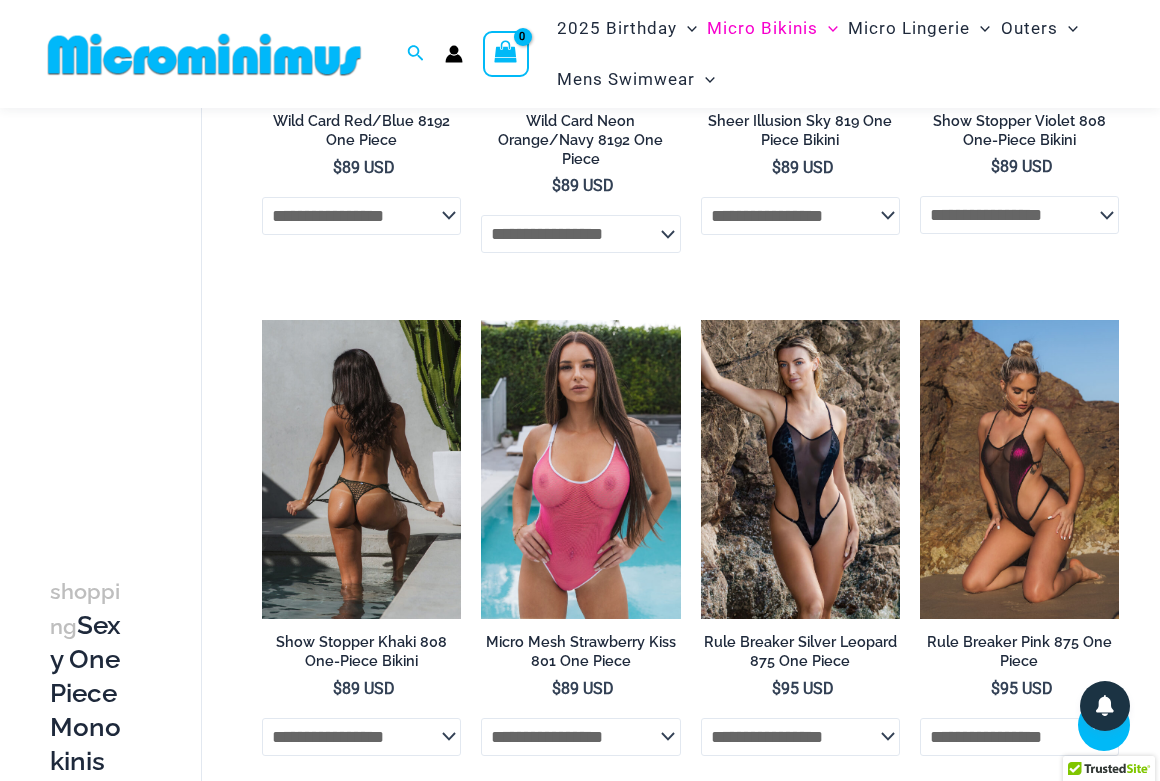 click at bounding box center [361, 469] 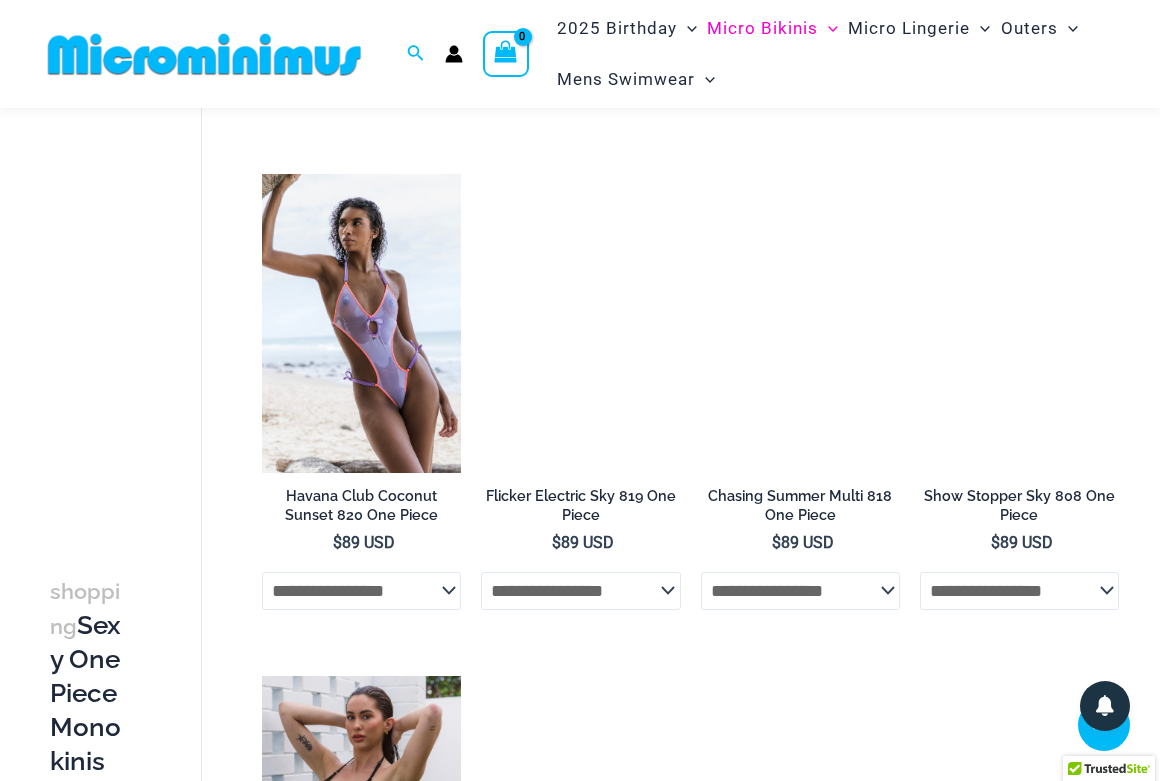 scroll, scrollTop: 2644, scrollLeft: 0, axis: vertical 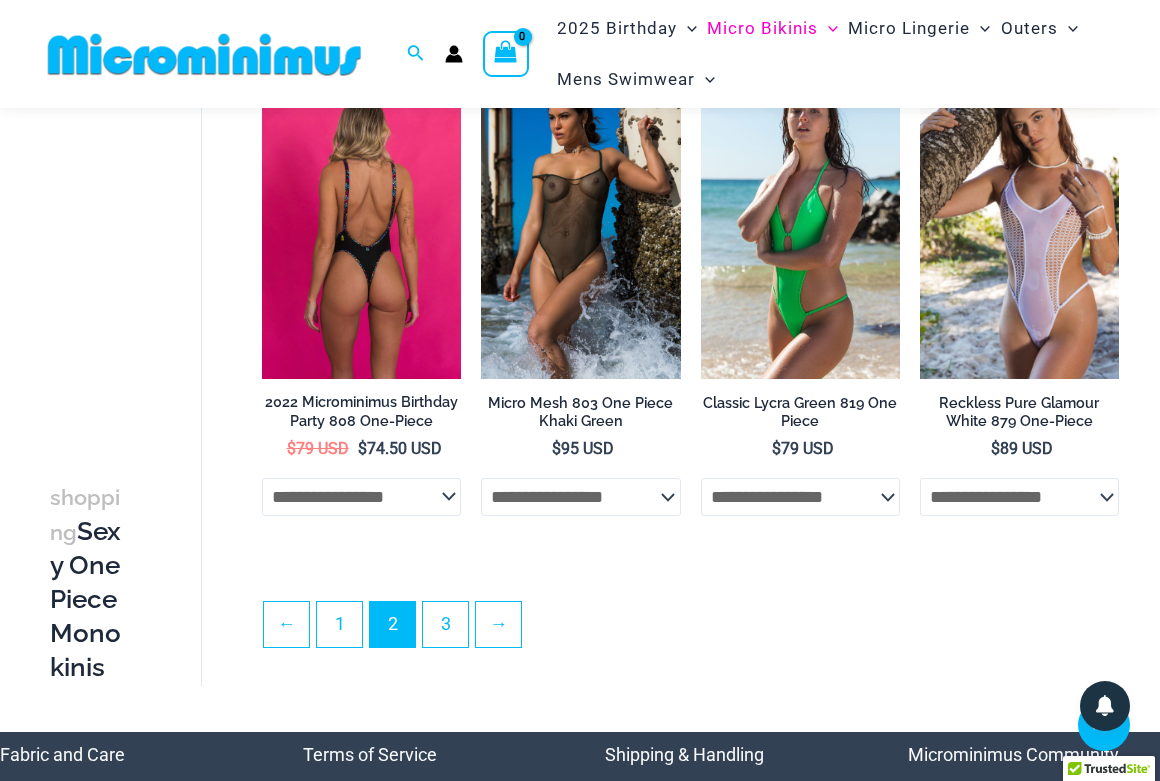 click at bounding box center [361, 229] 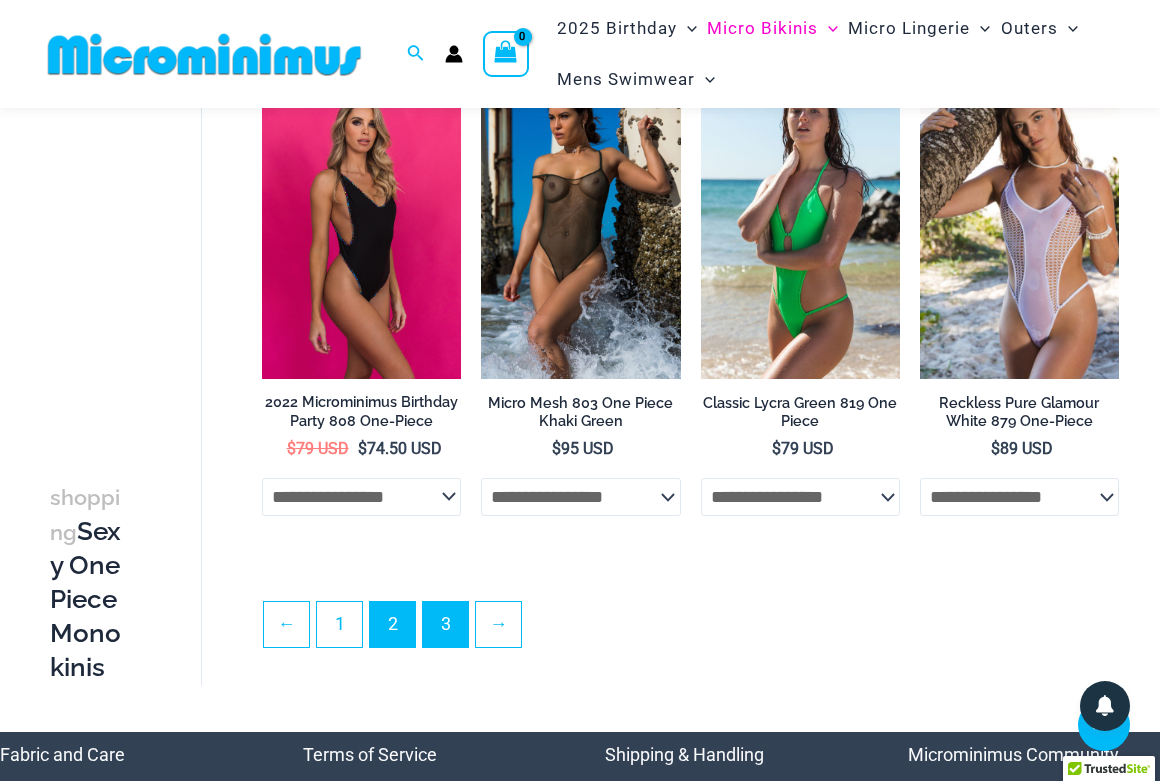 click on "3" at bounding box center [445, 624] 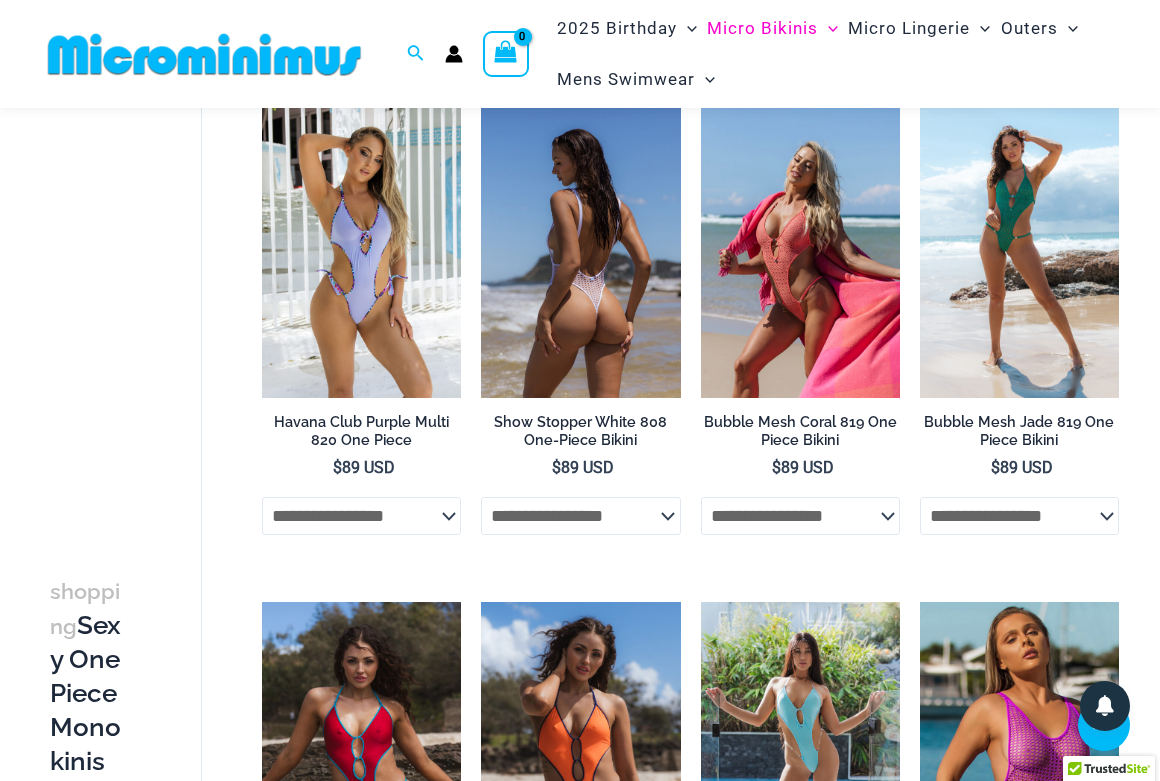 scroll, scrollTop: 714, scrollLeft: 0, axis: vertical 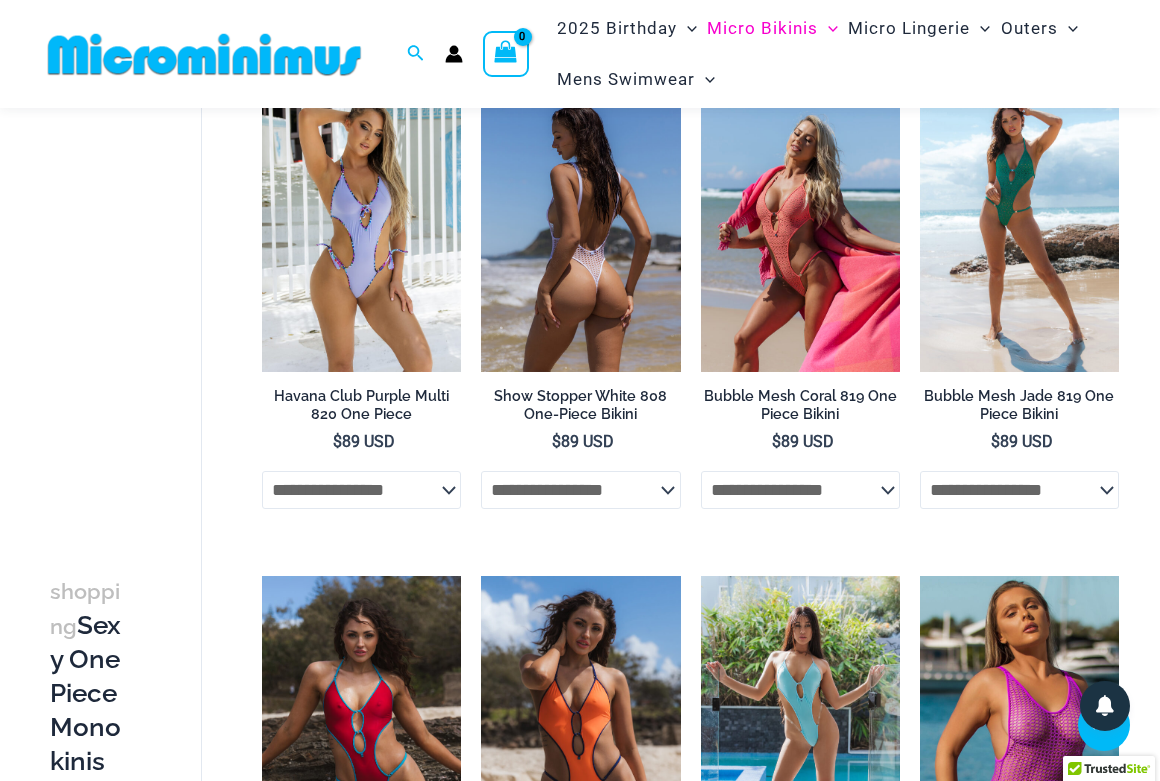 click at bounding box center (580, 223) 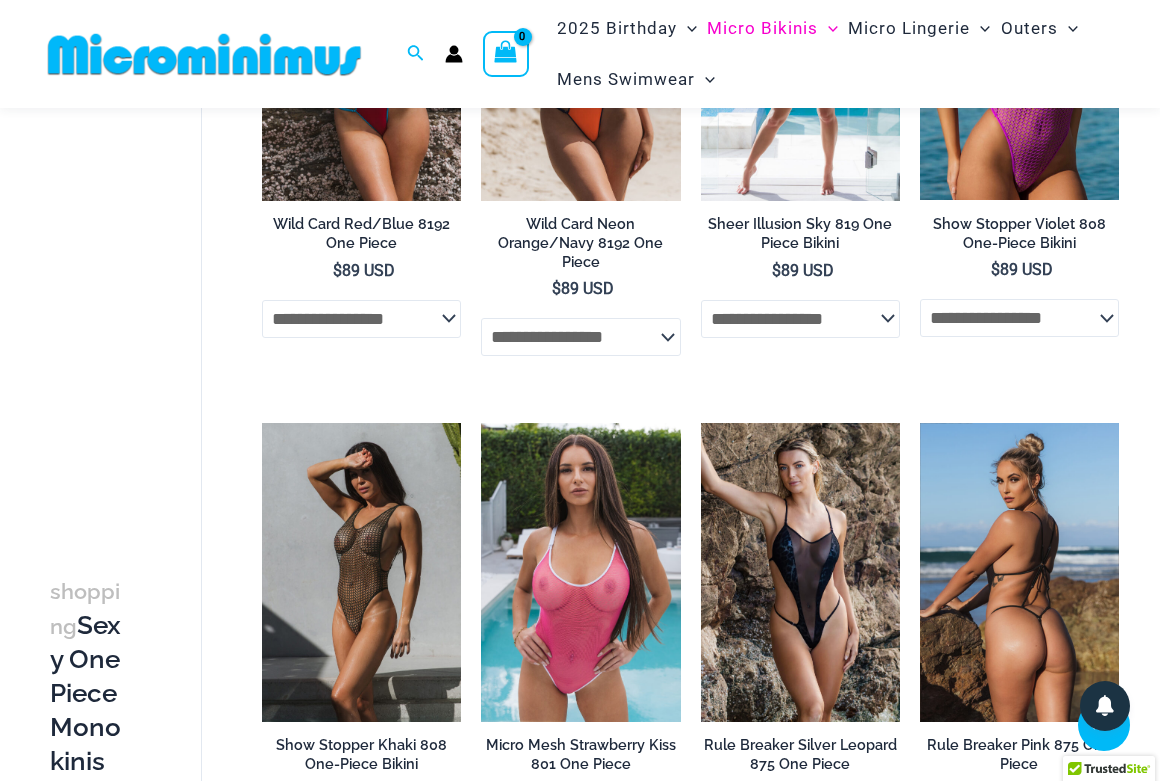 scroll, scrollTop: 1360, scrollLeft: 0, axis: vertical 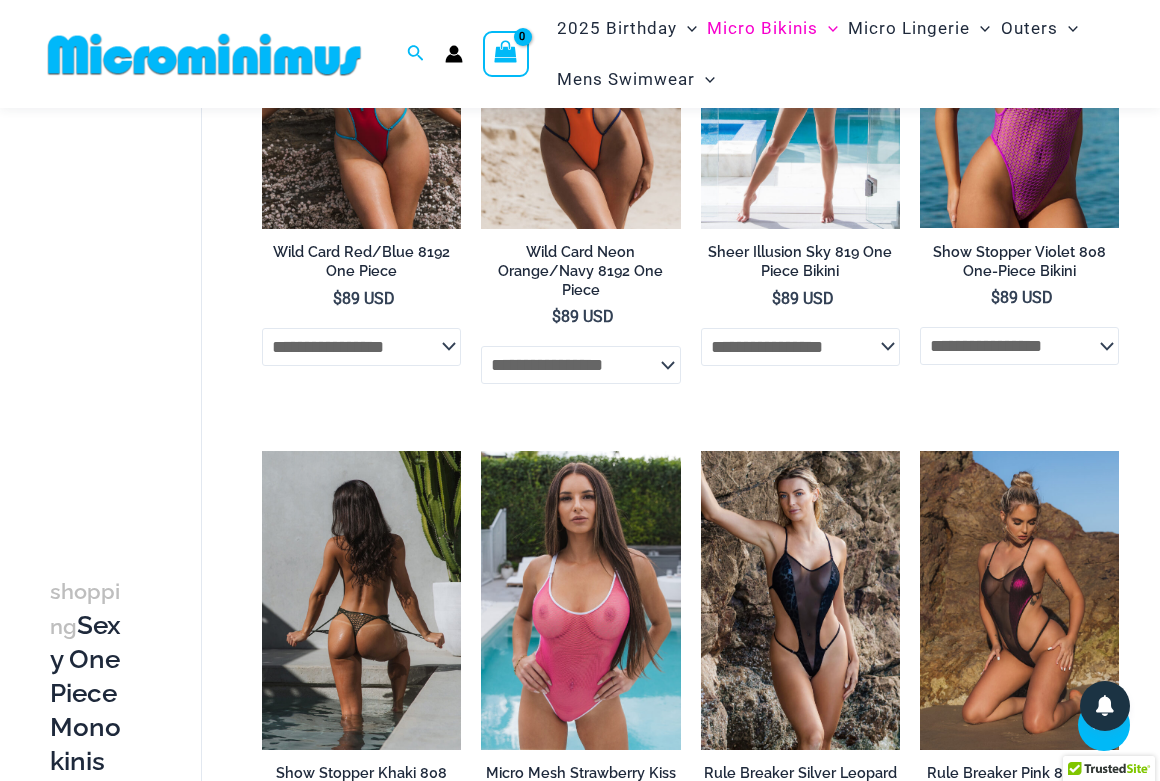 click at bounding box center [361, 600] 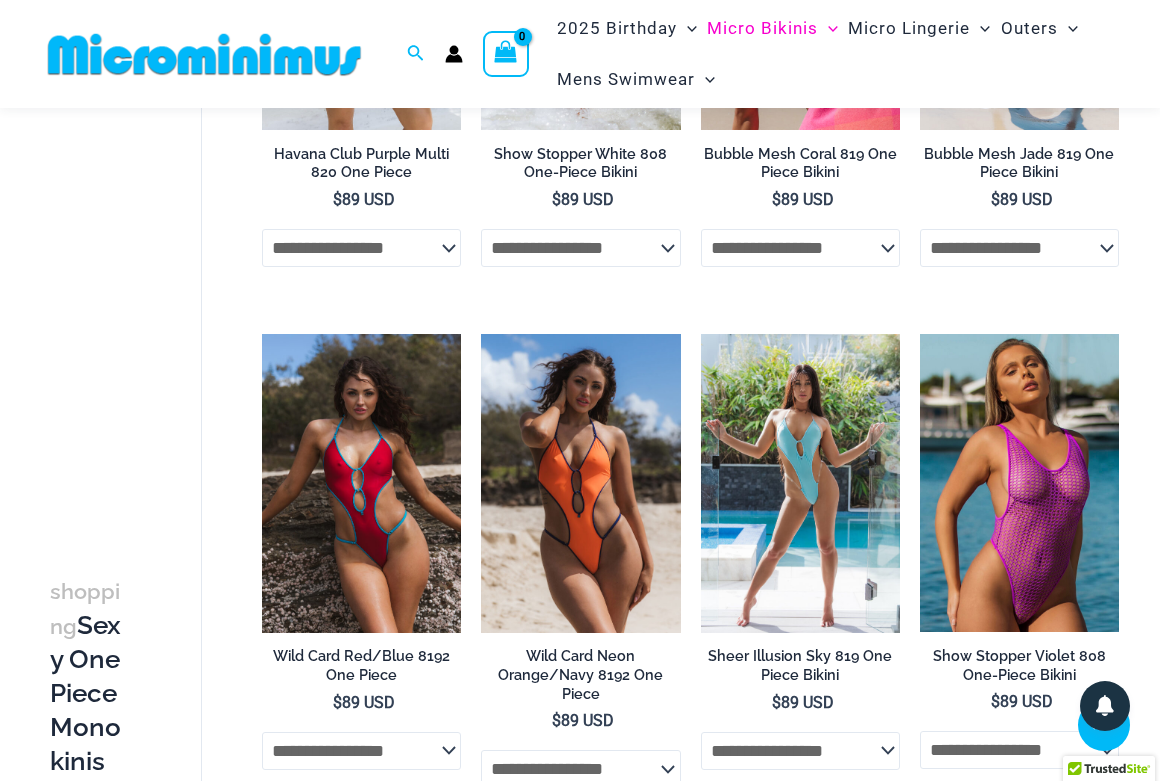 scroll, scrollTop: 938, scrollLeft: 0, axis: vertical 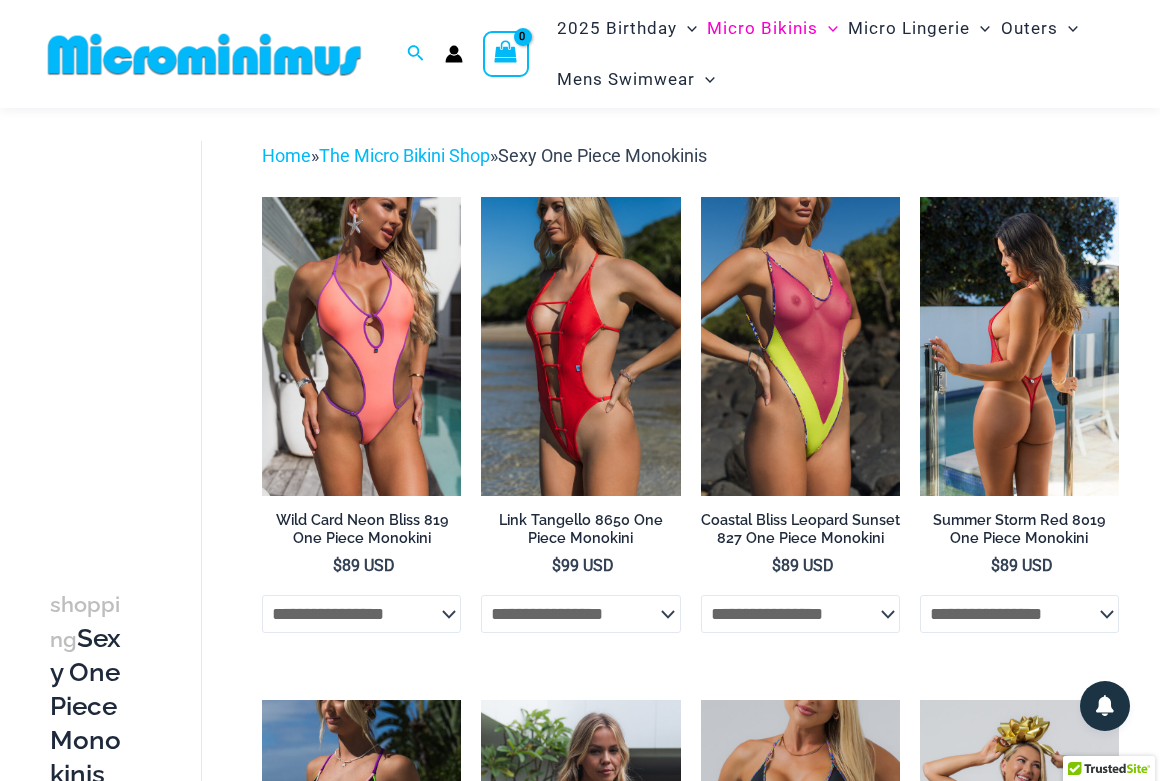 click at bounding box center (1019, 346) 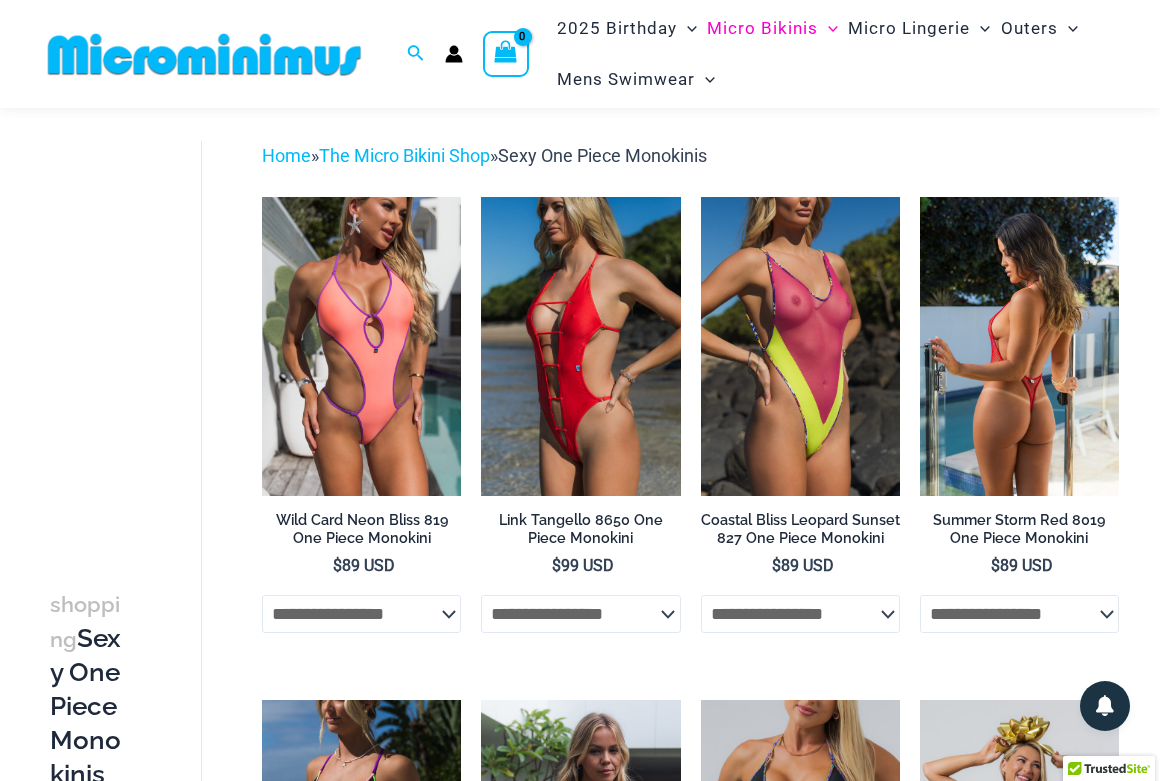 click at bounding box center (1019, 346) 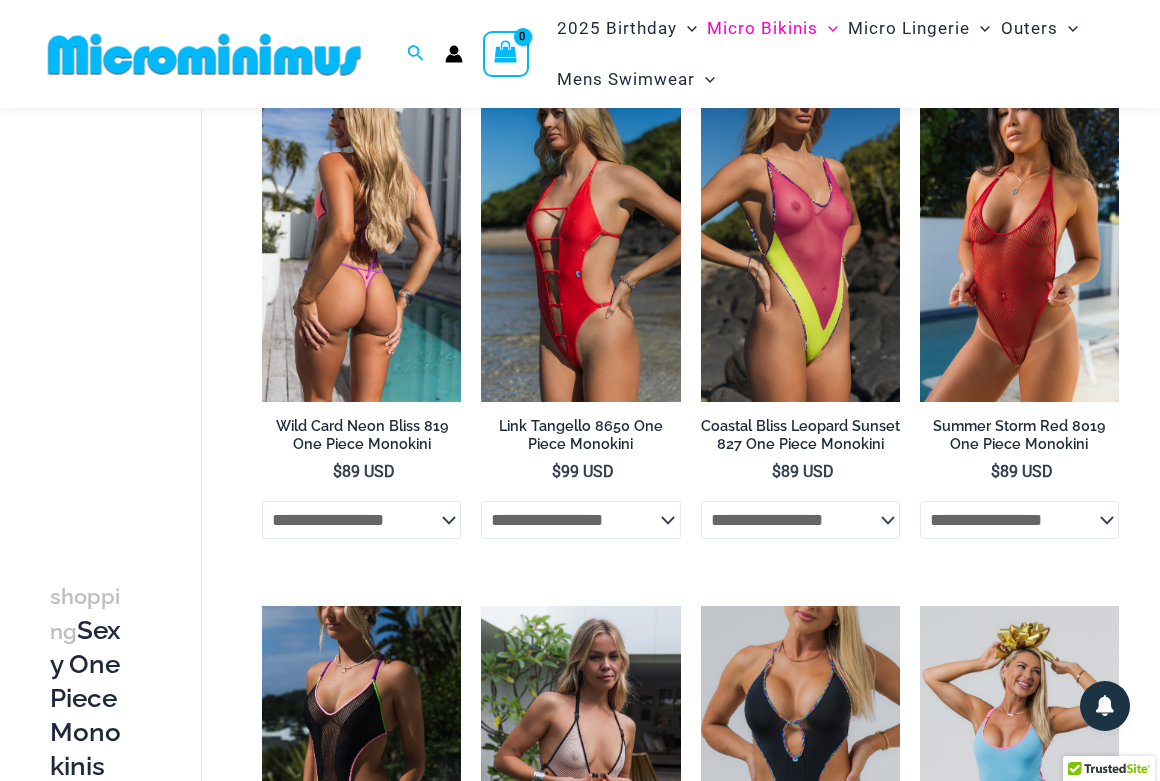 scroll, scrollTop: 195, scrollLeft: 0, axis: vertical 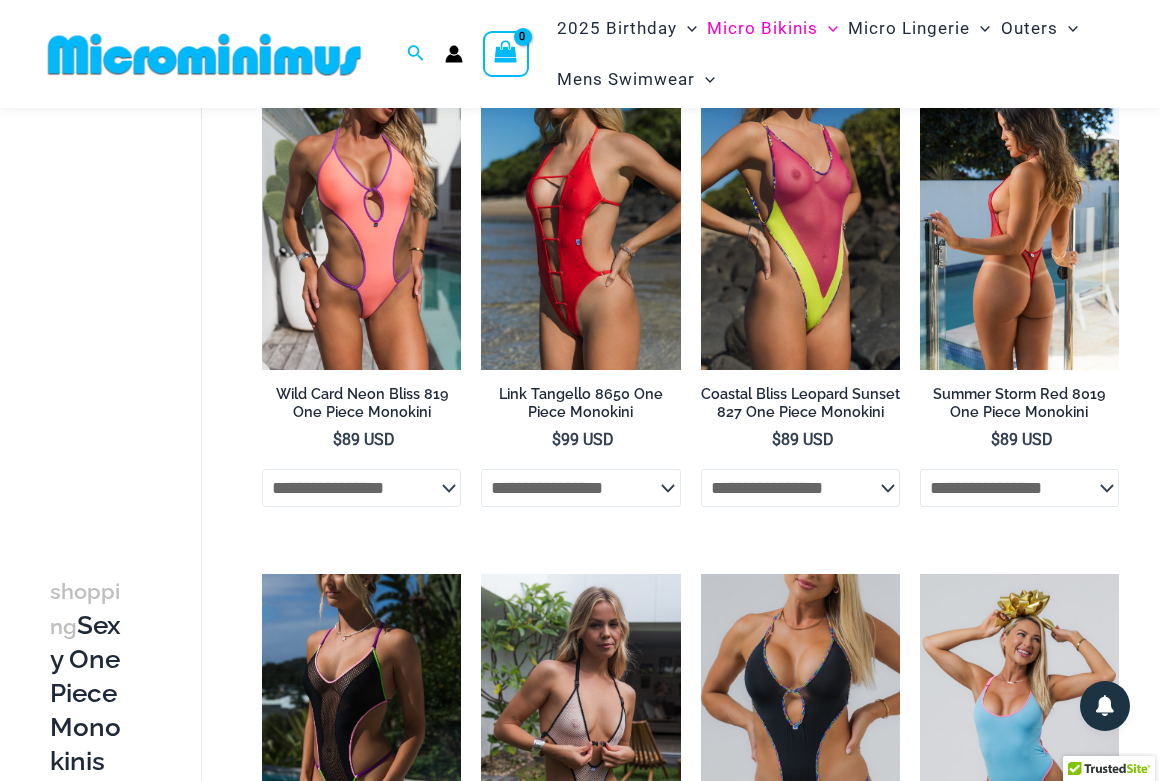 select on "*******" 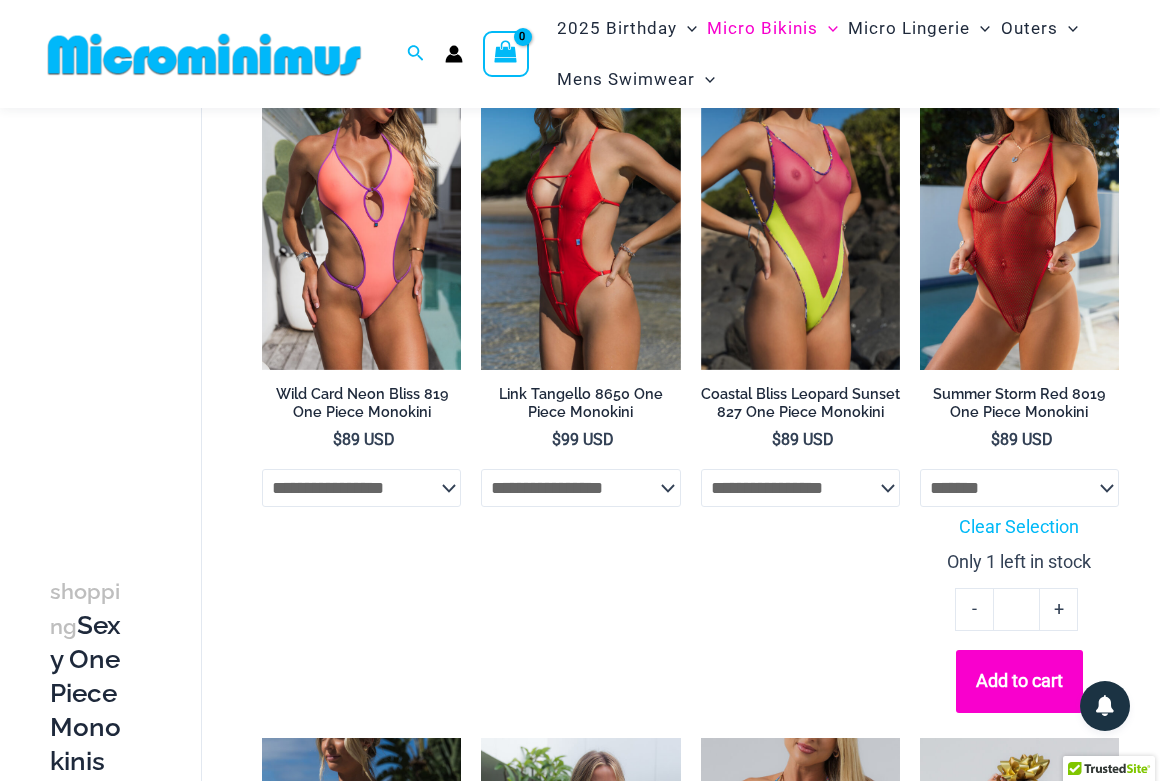 click on "Add to cart" 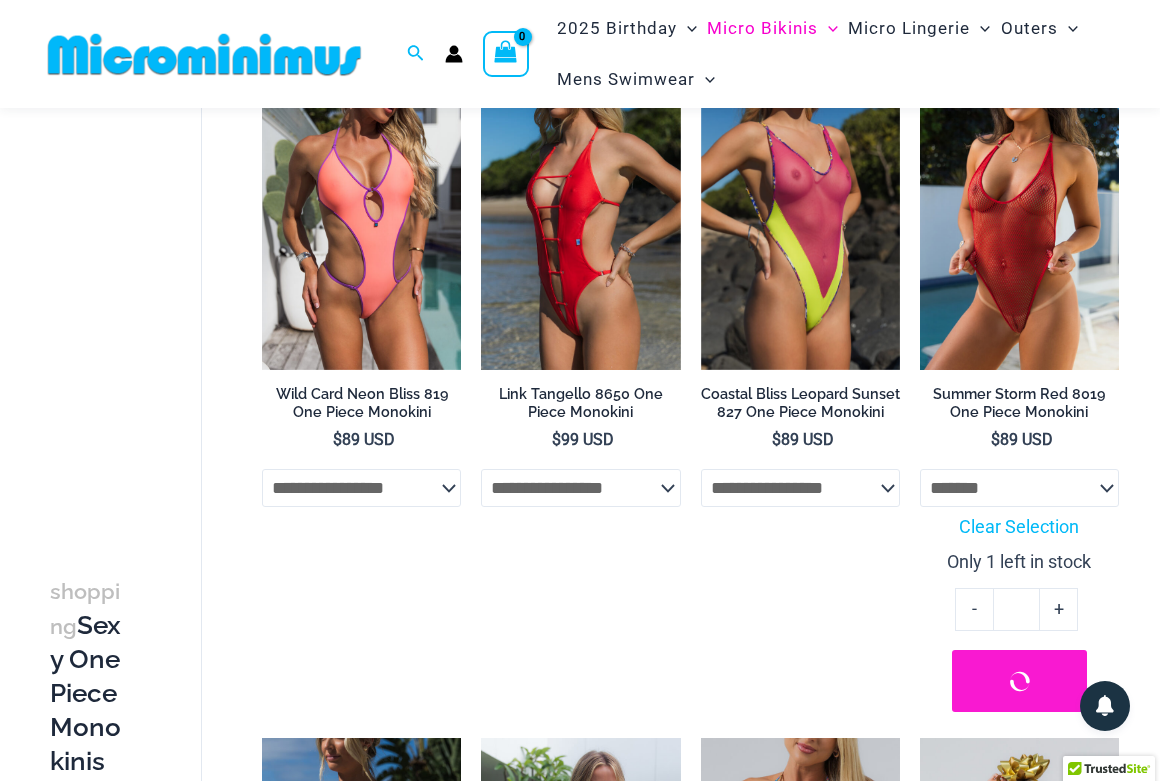 click 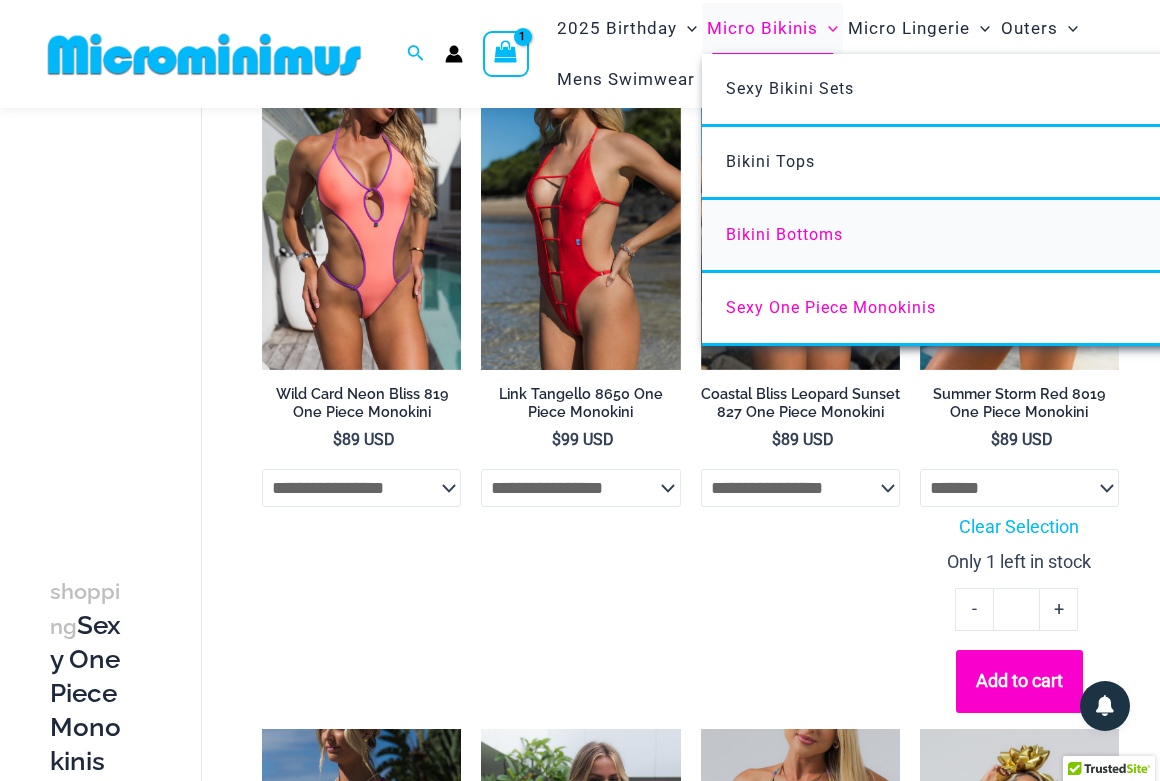 click on "Bikini Bottoms" at bounding box center [784, 234] 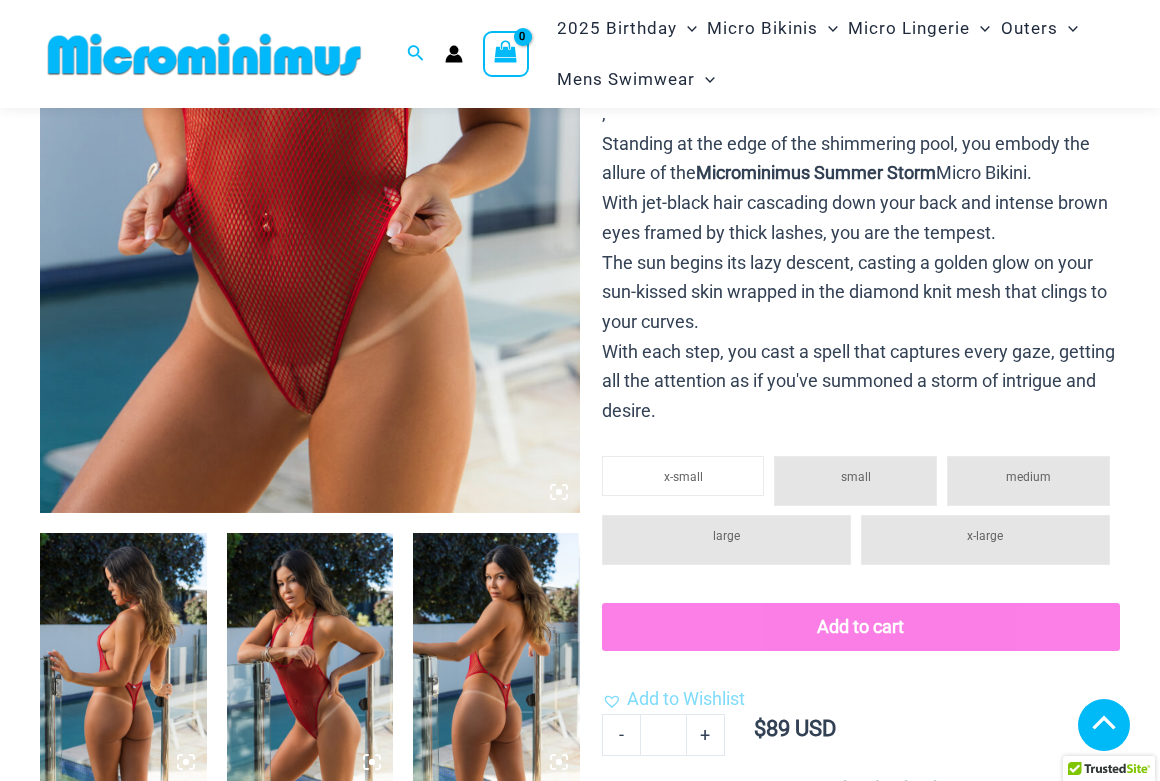 scroll, scrollTop: 453, scrollLeft: 0, axis: vertical 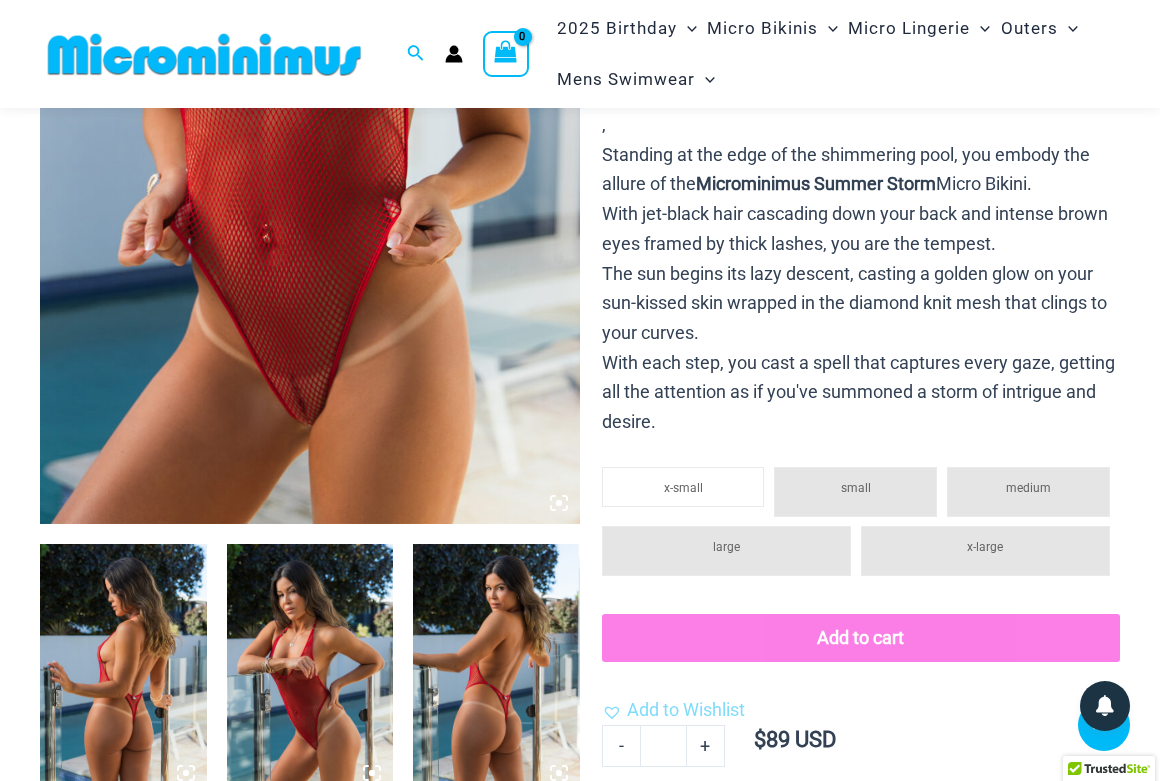 click at bounding box center (496, 669) 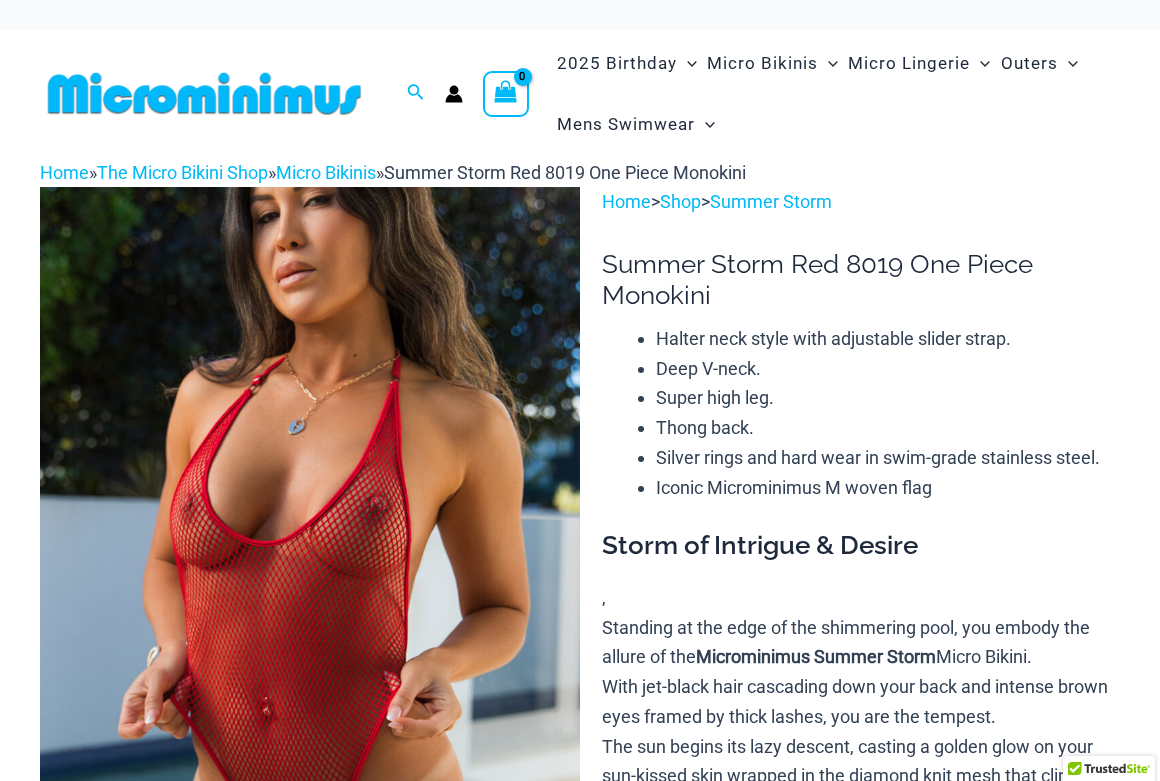 scroll, scrollTop: 0, scrollLeft: 0, axis: both 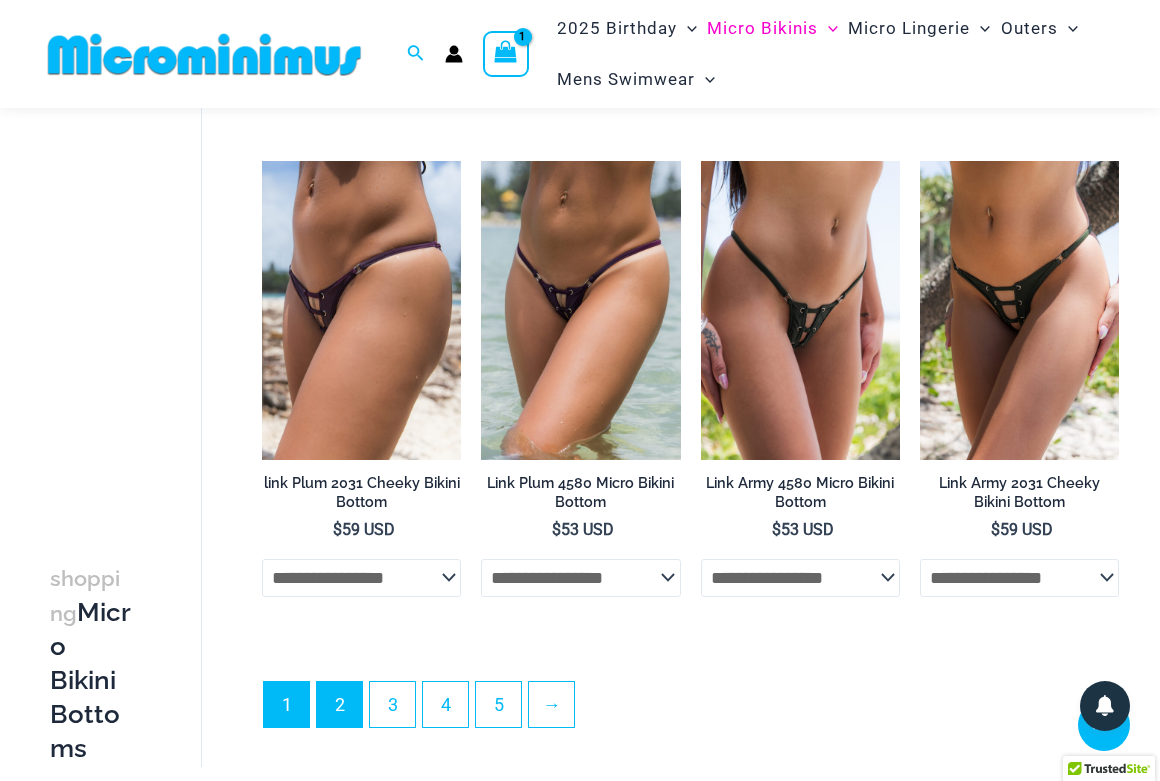 click on "2" at bounding box center [339, 704] 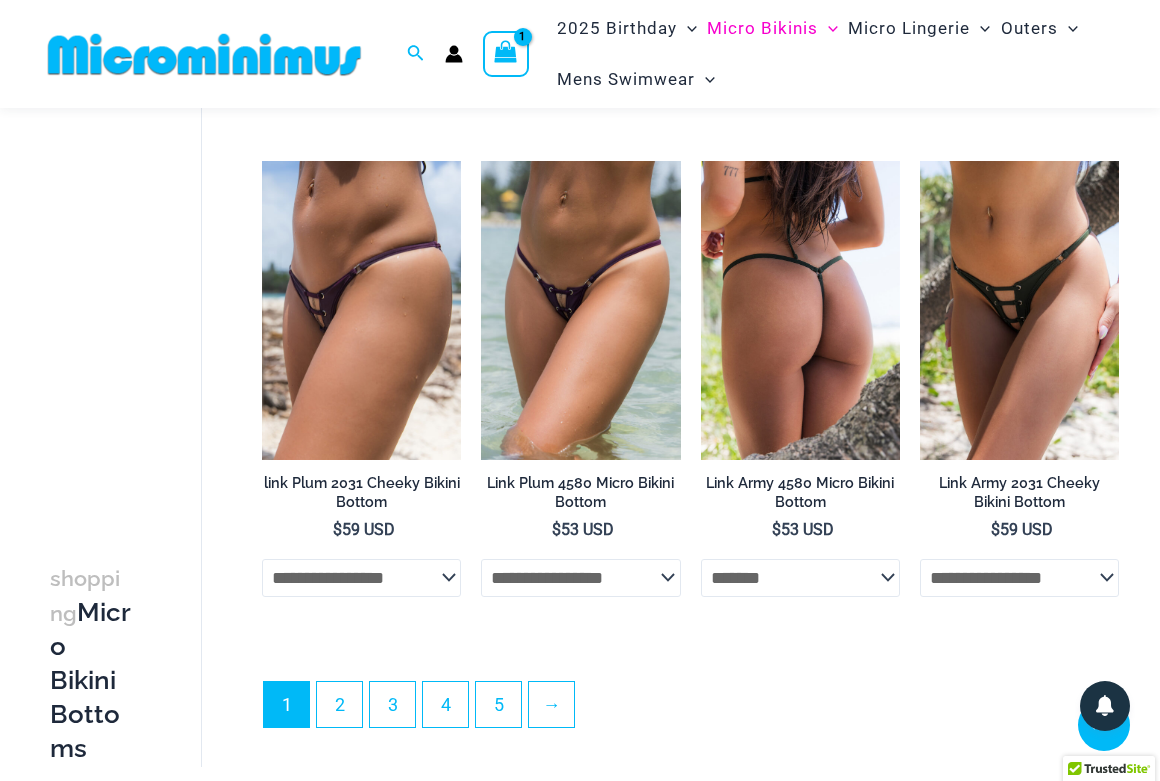 select on "*******" 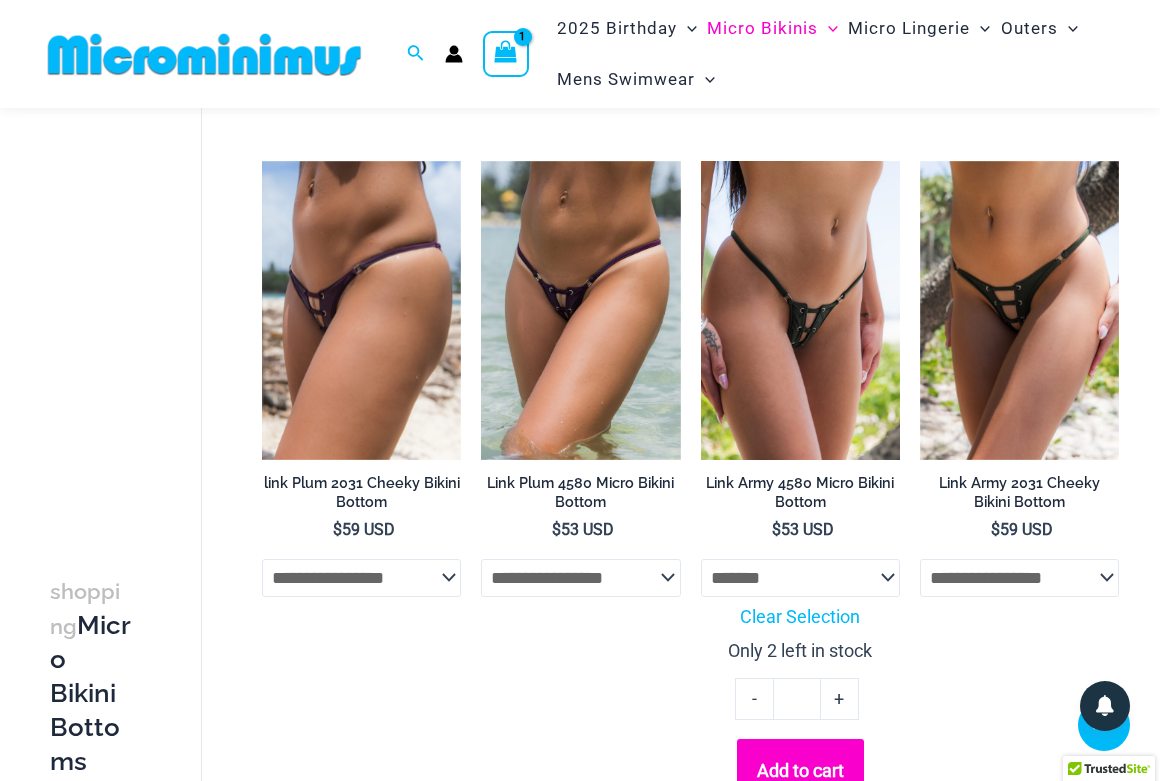 click on "Add to cart" 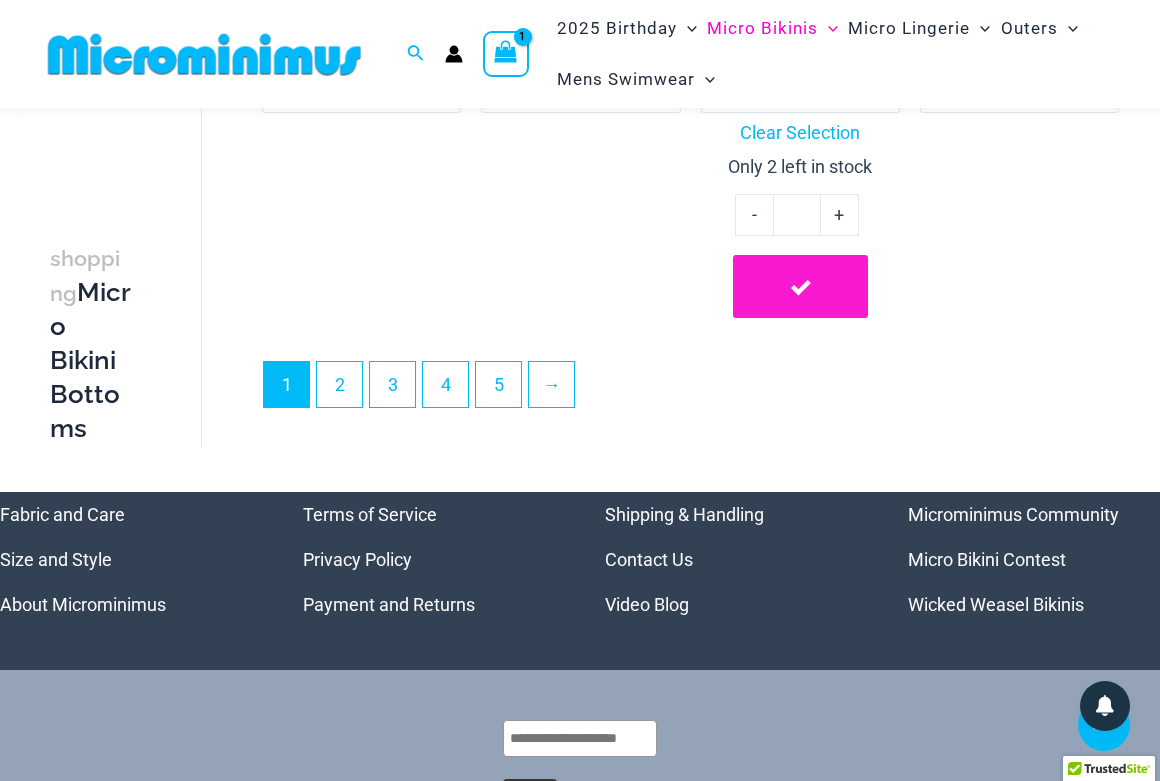 scroll, scrollTop: 5095, scrollLeft: 0, axis: vertical 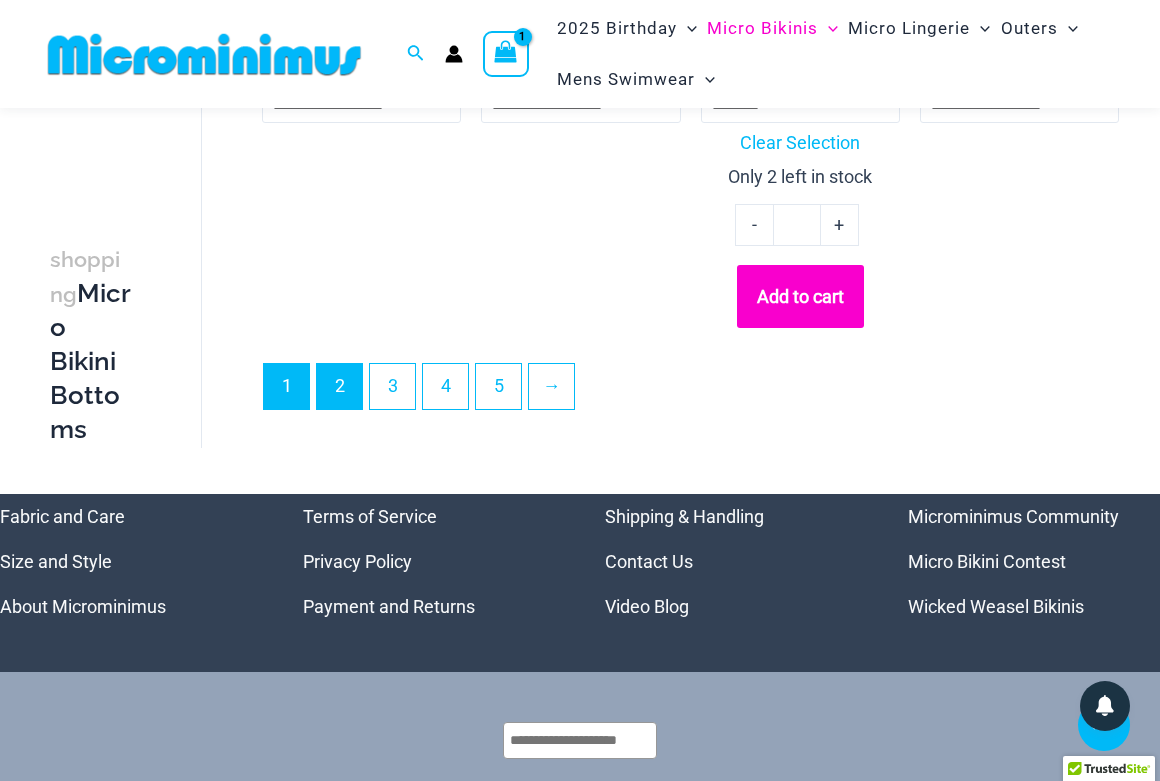 click on "2" at bounding box center [339, 386] 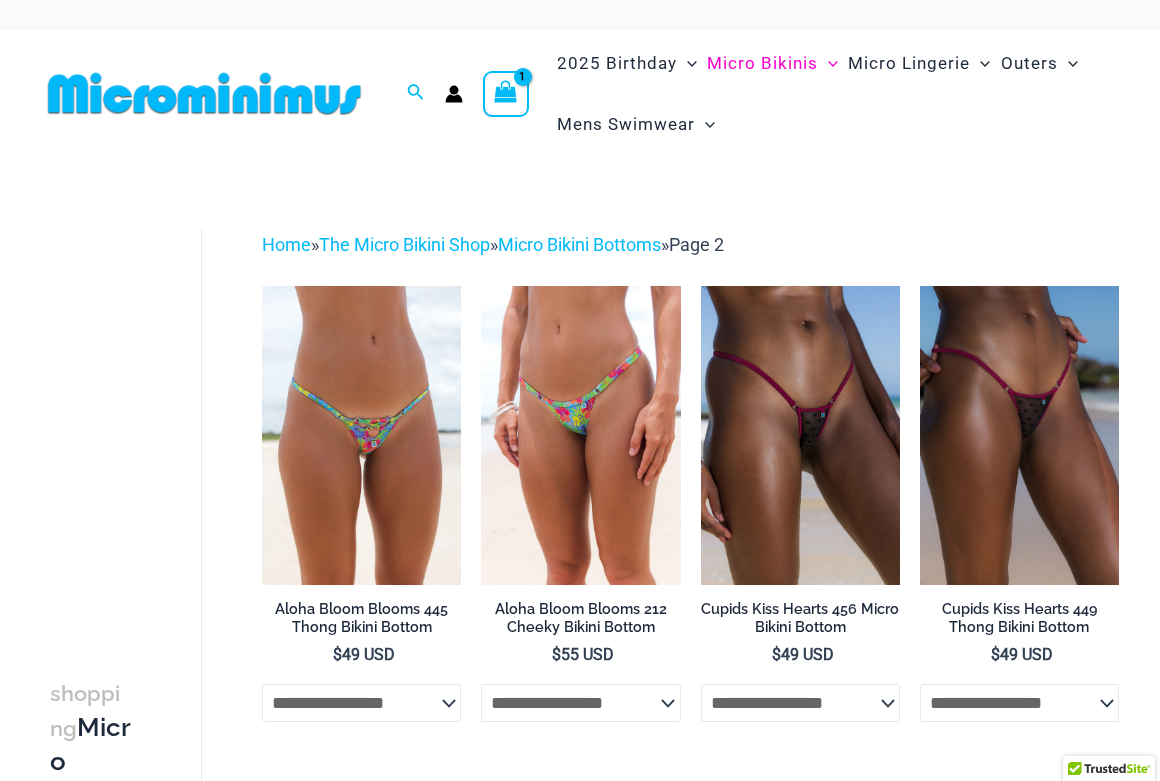 scroll, scrollTop: 0, scrollLeft: 0, axis: both 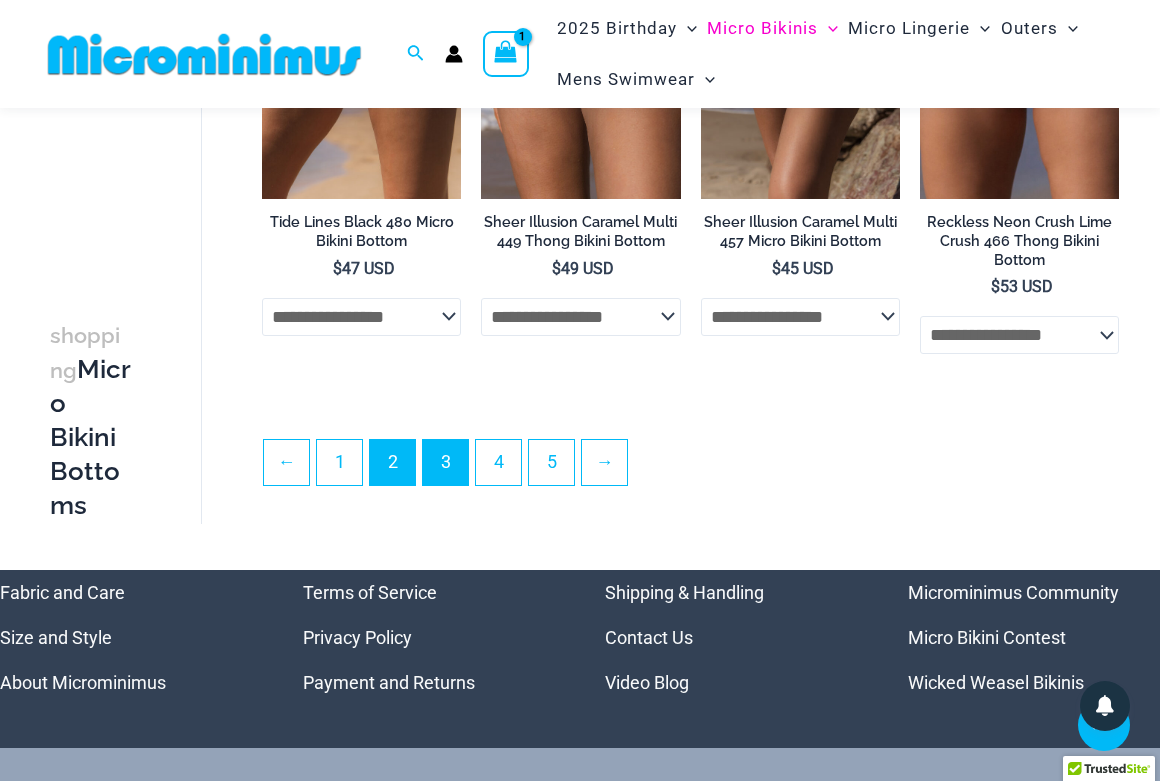 click on "3" at bounding box center [445, 462] 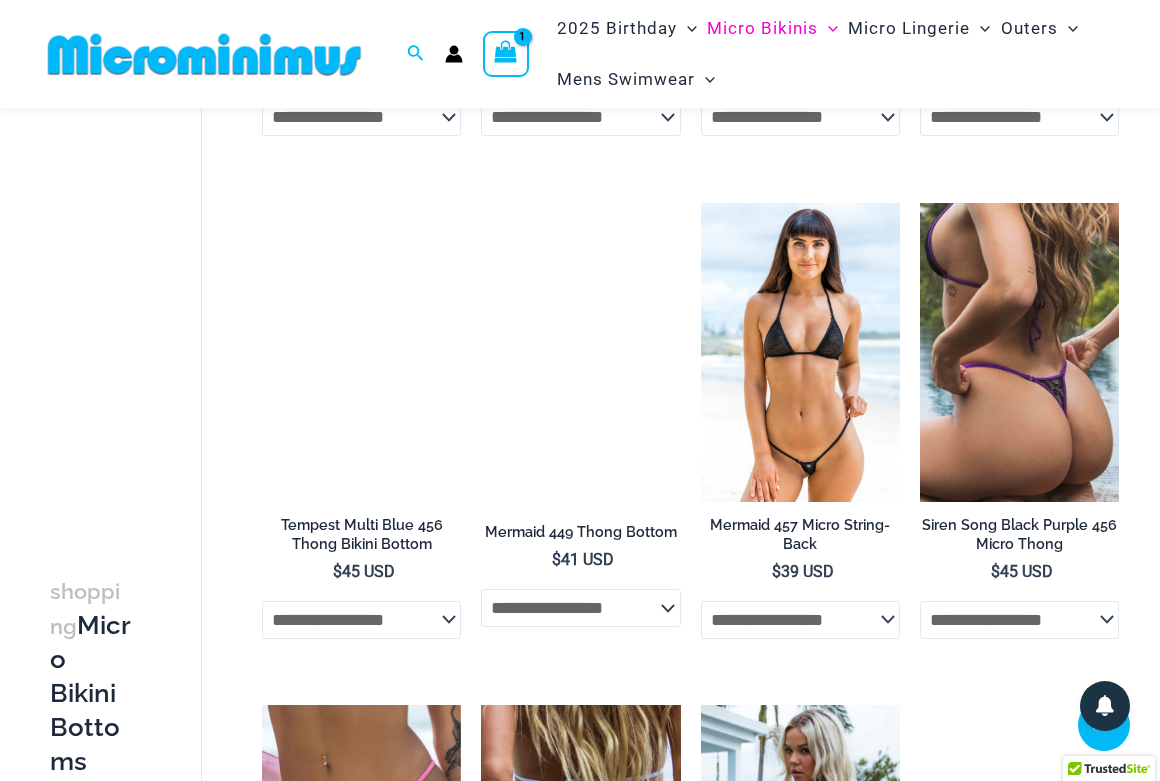 scroll, scrollTop: 1096, scrollLeft: 0, axis: vertical 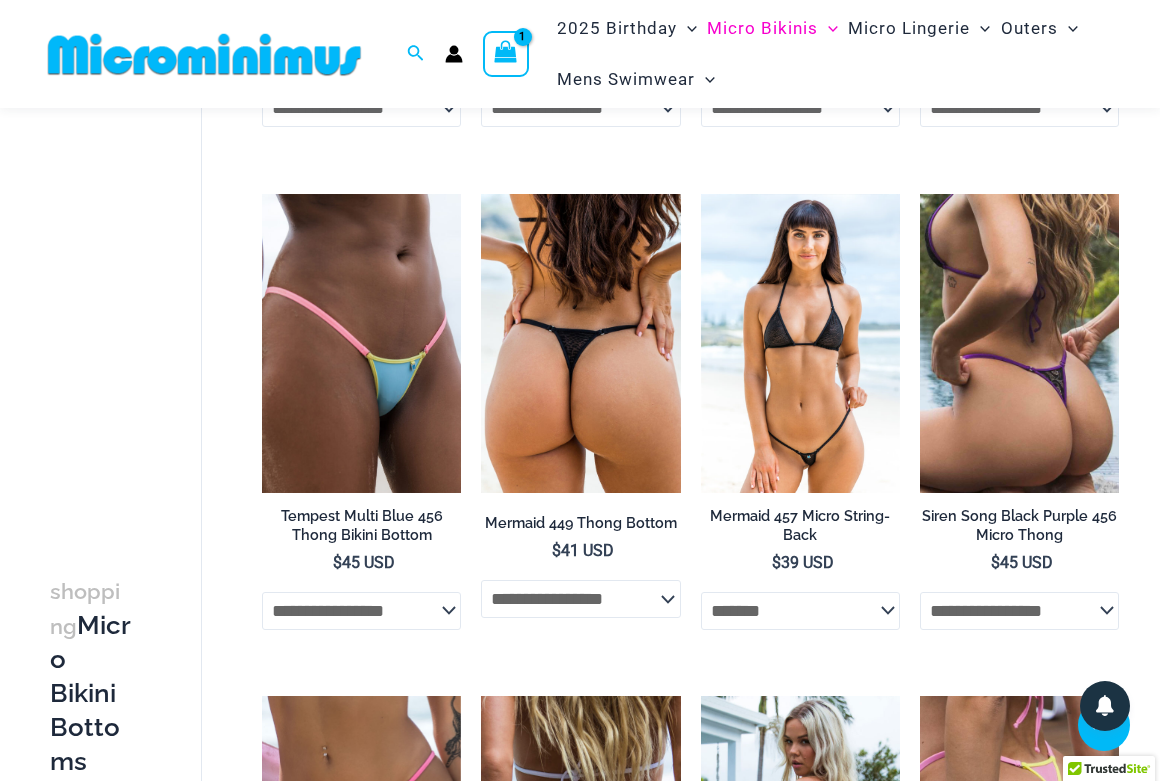select on "*******" 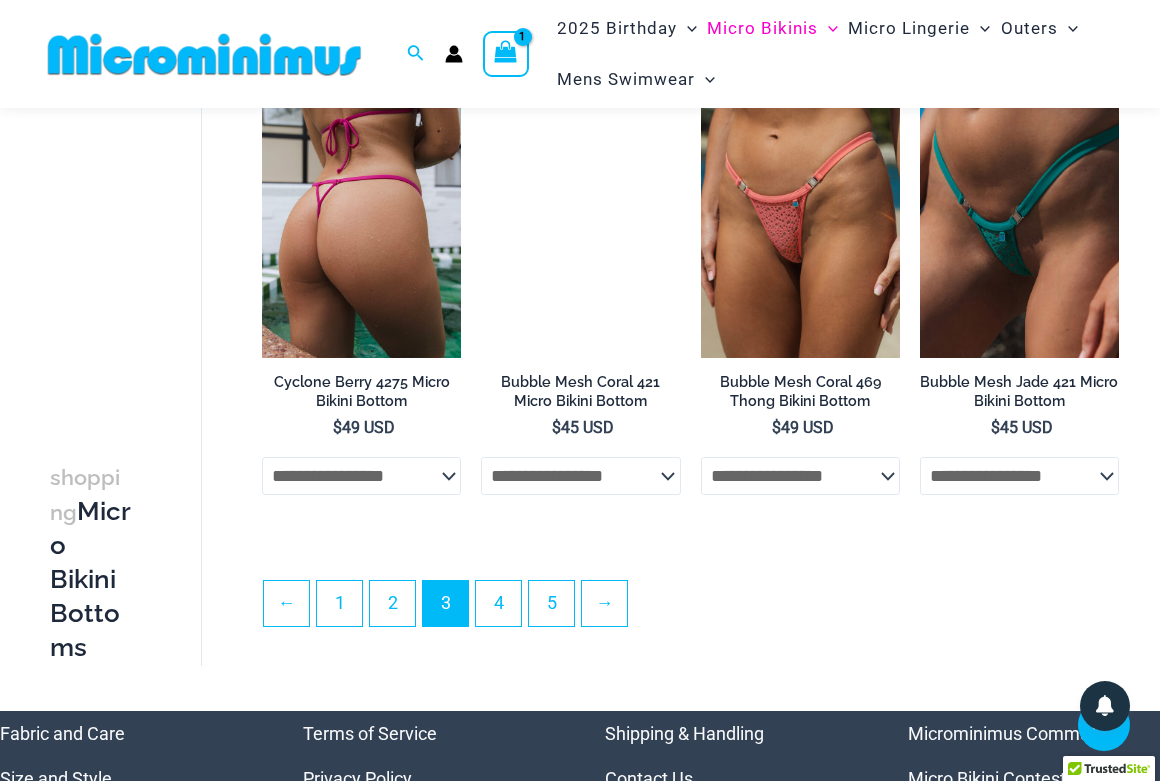 scroll, scrollTop: 3887, scrollLeft: 0, axis: vertical 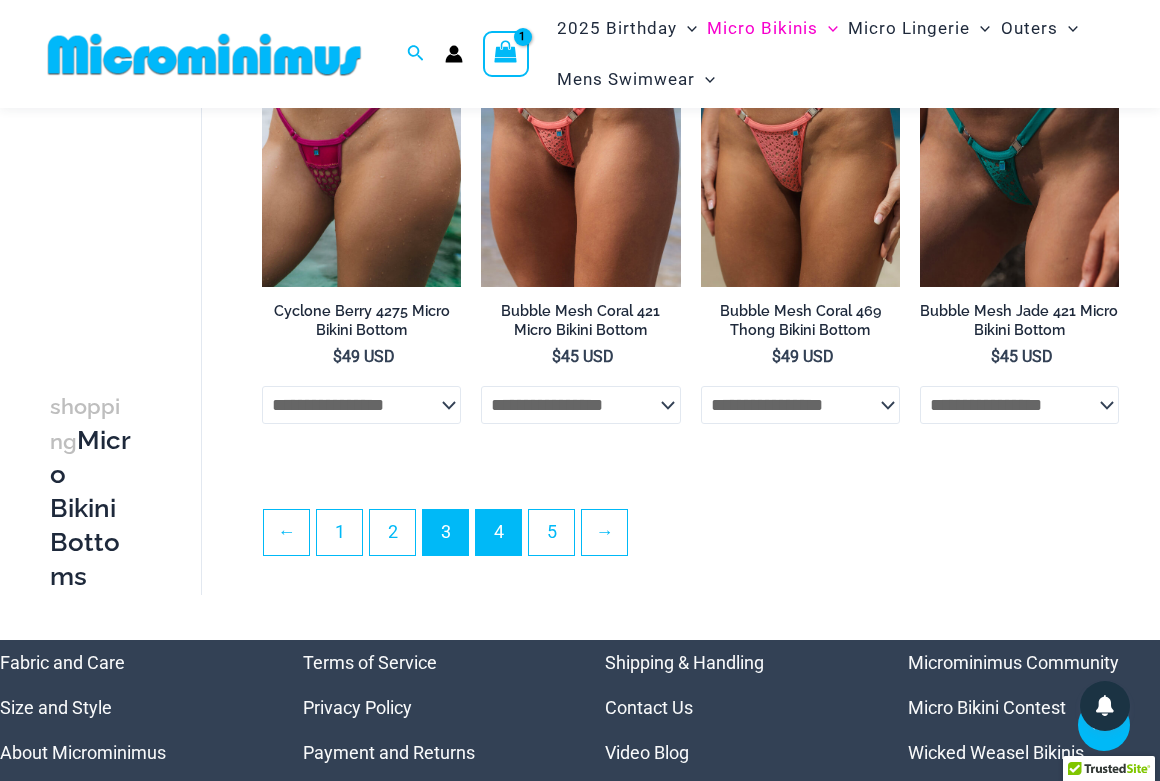 click on "4" at bounding box center [498, 532] 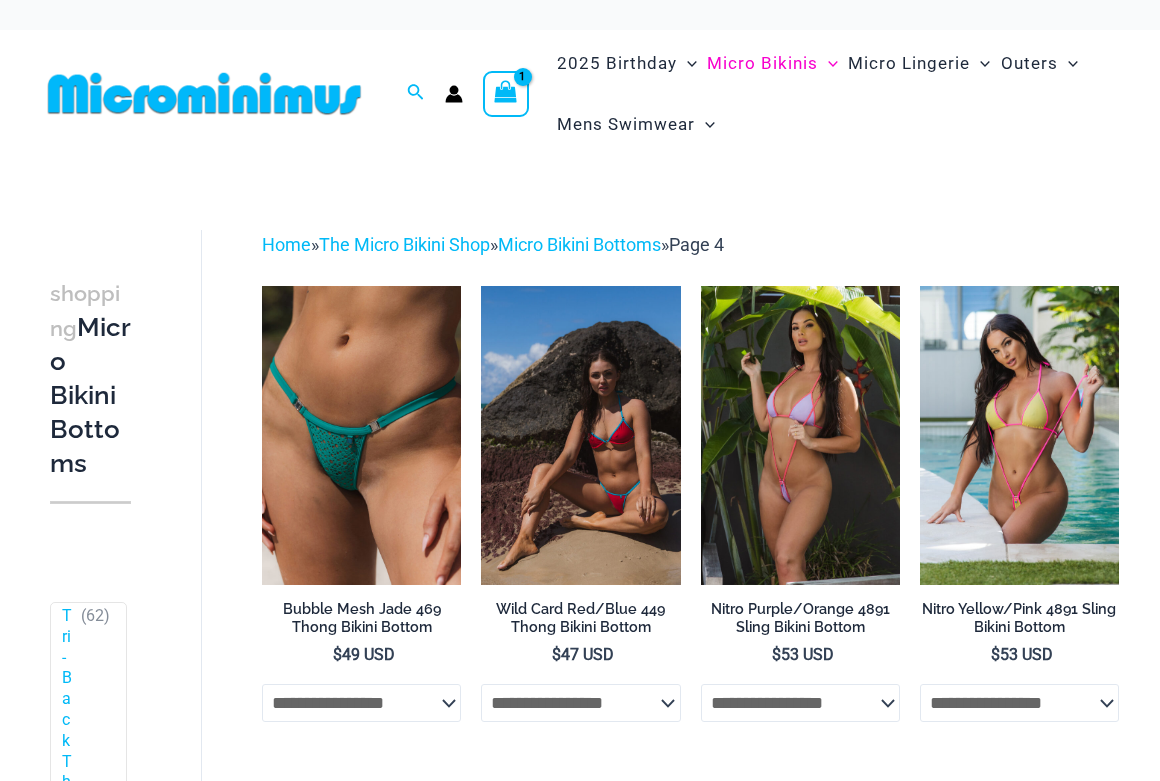 scroll, scrollTop: 0, scrollLeft: 0, axis: both 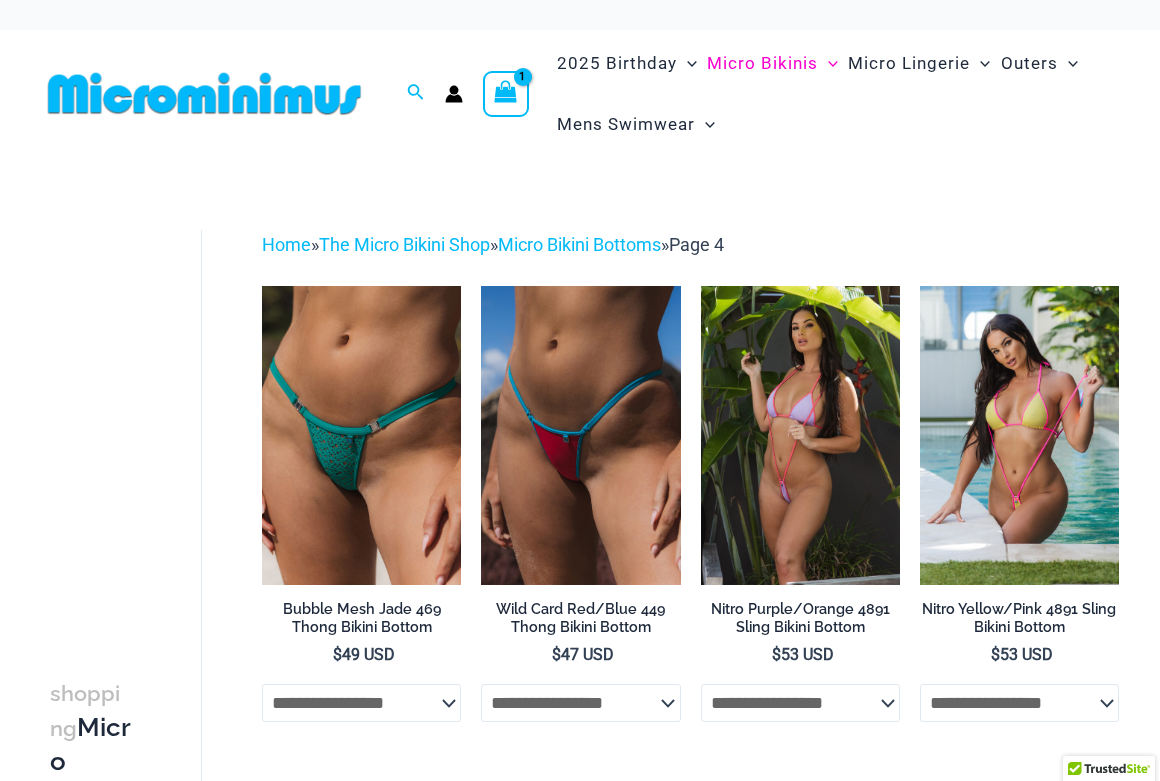 click at bounding box center (800, 435) 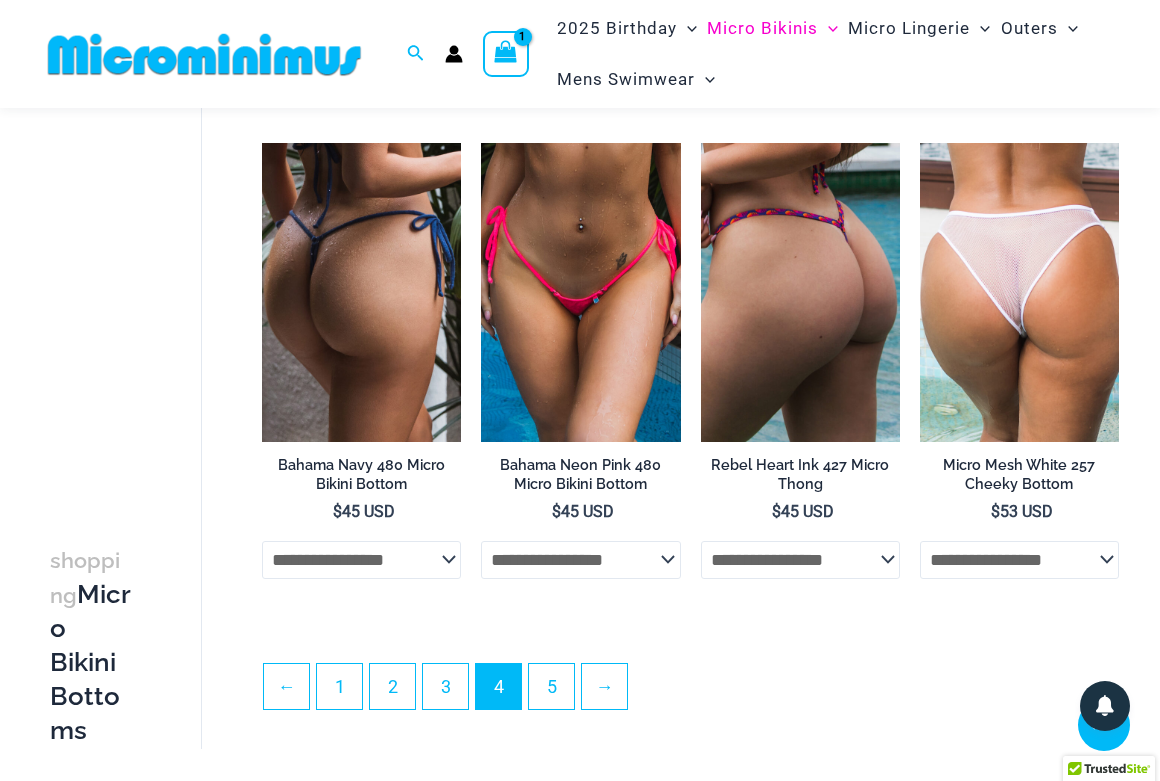 scroll, scrollTop: 3697, scrollLeft: 0, axis: vertical 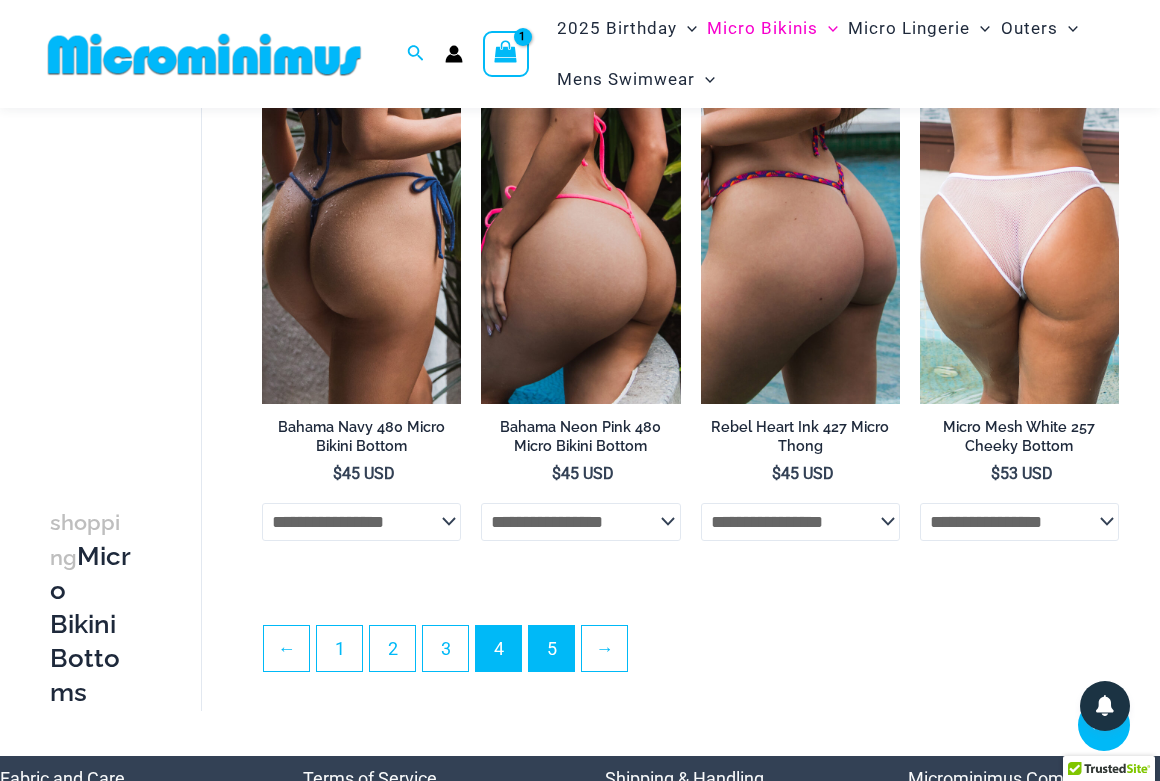 click on "5" at bounding box center [551, 648] 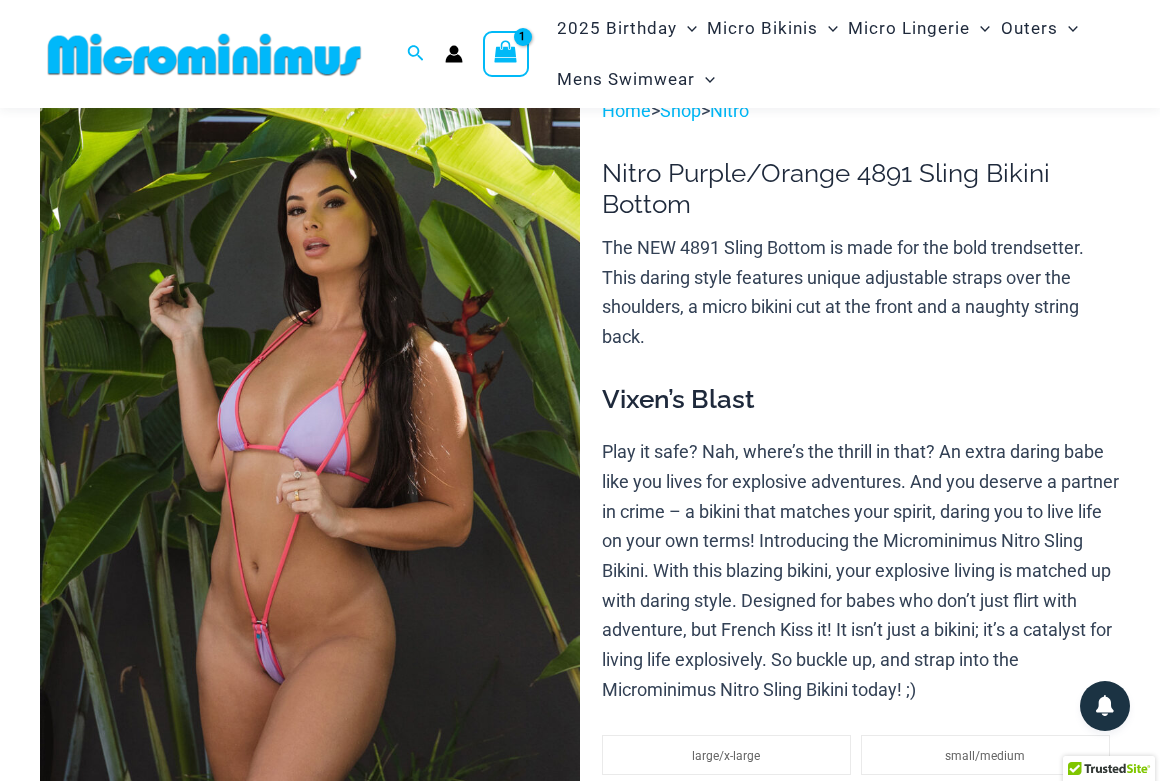 scroll, scrollTop: 70, scrollLeft: 0, axis: vertical 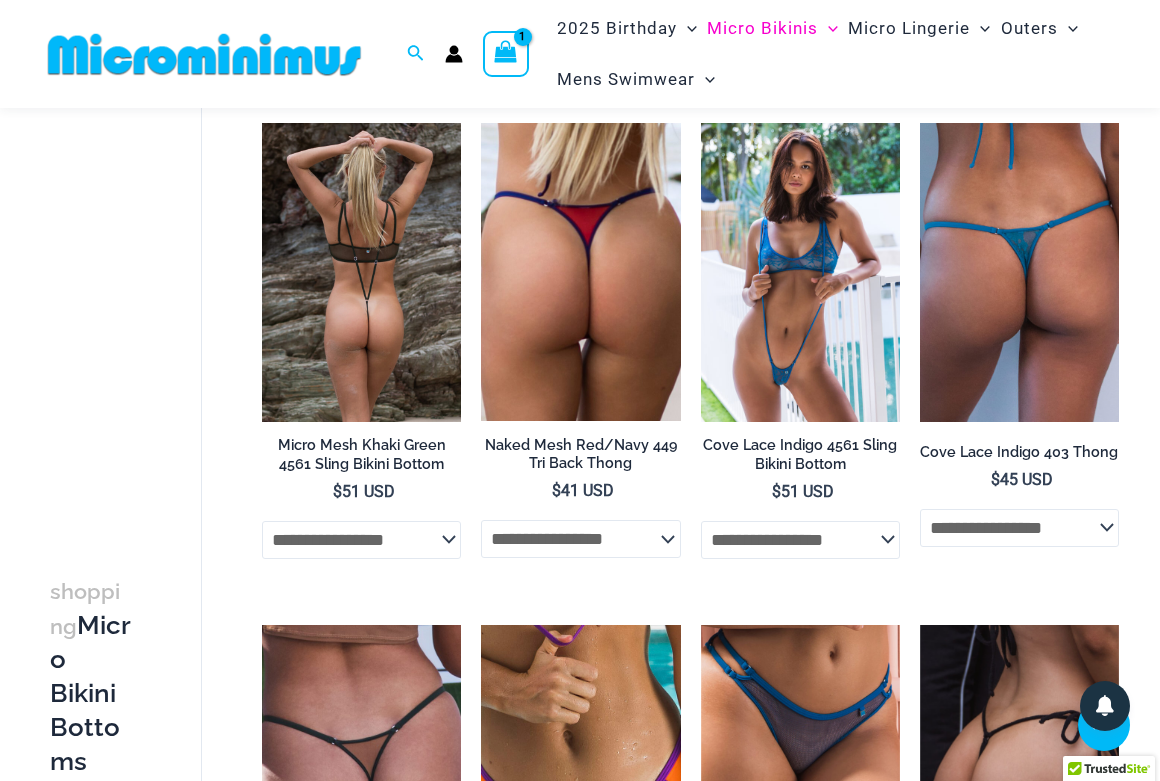click at bounding box center [361, 272] 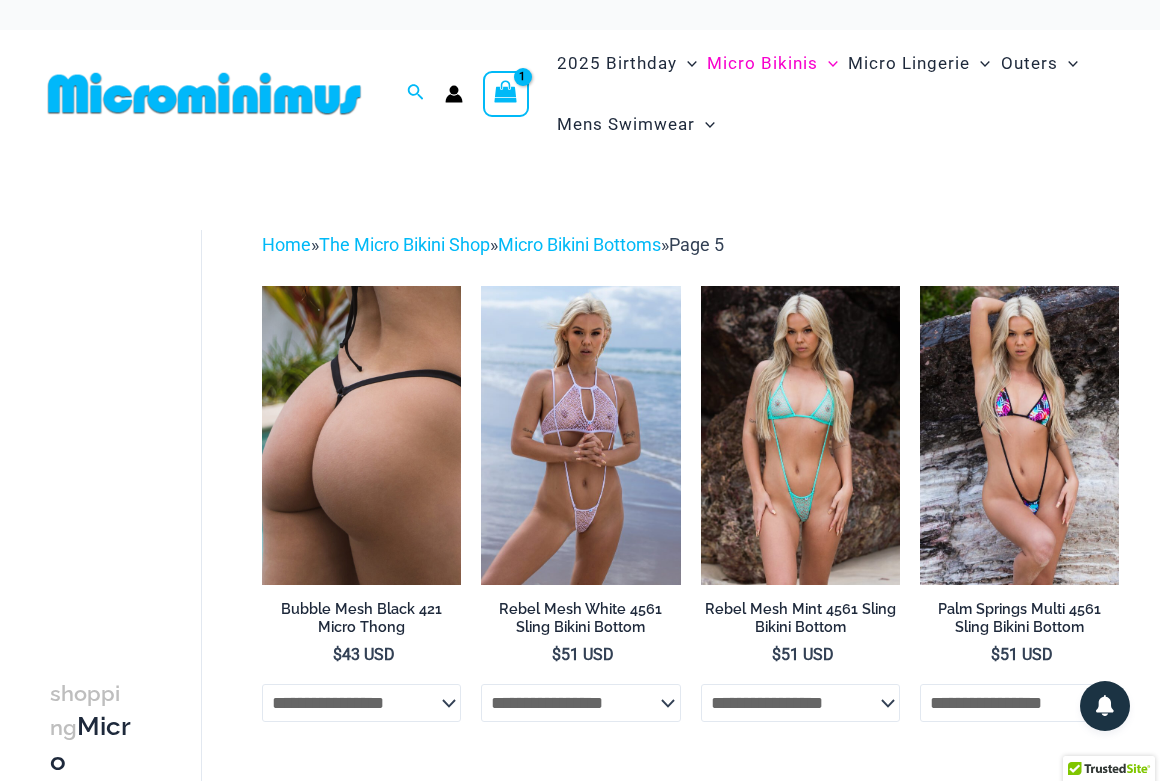 scroll, scrollTop: 0, scrollLeft: 0, axis: both 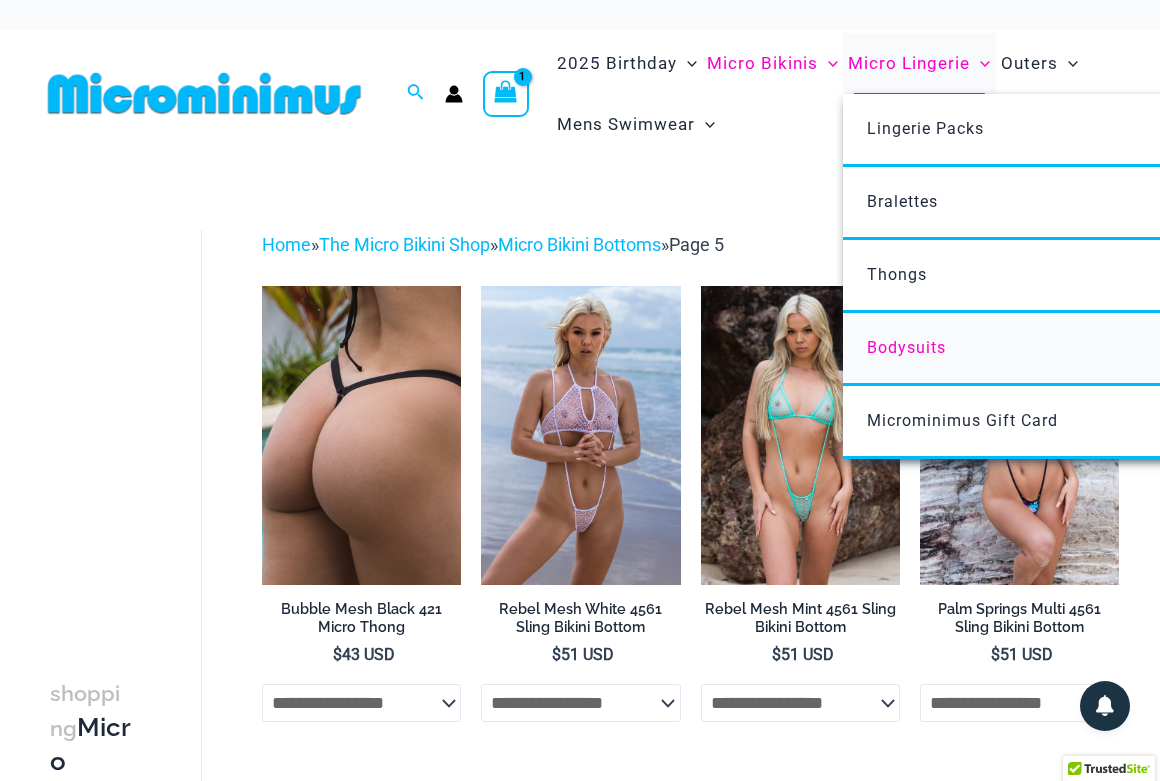click on "Bodysuits" at bounding box center [906, 347] 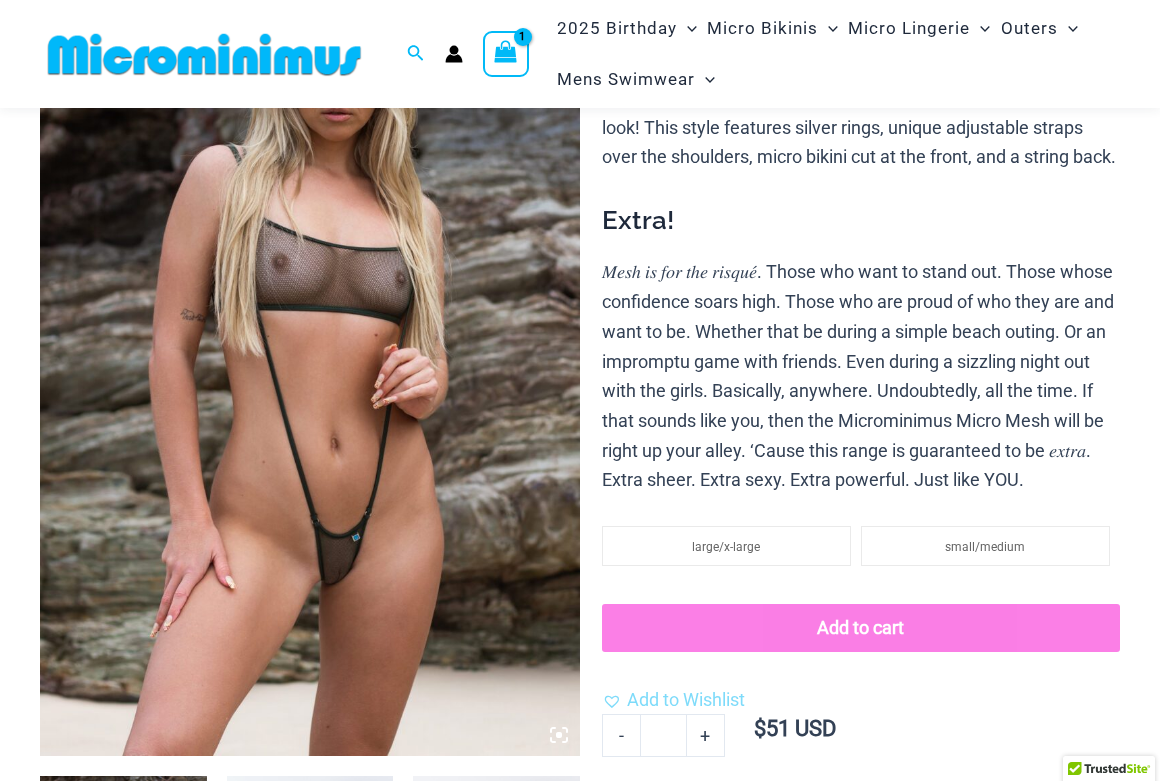 scroll, scrollTop: 222, scrollLeft: 0, axis: vertical 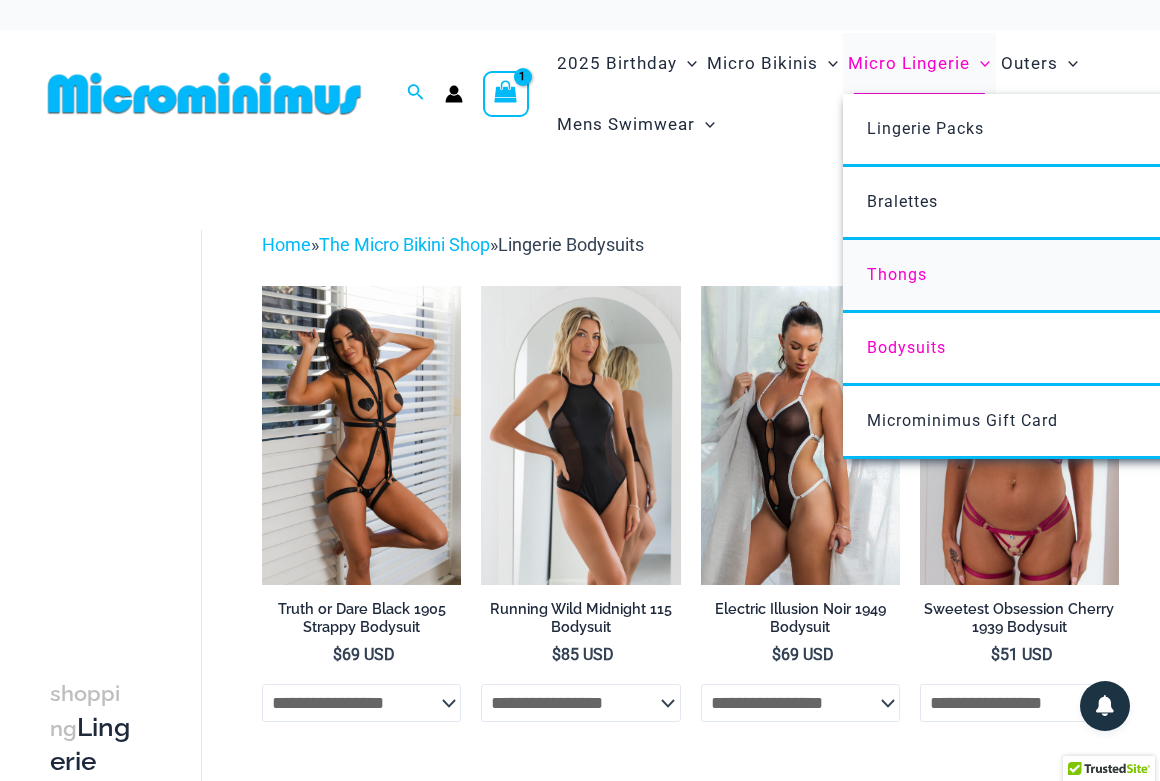 click on "Thongs" at bounding box center [897, 274] 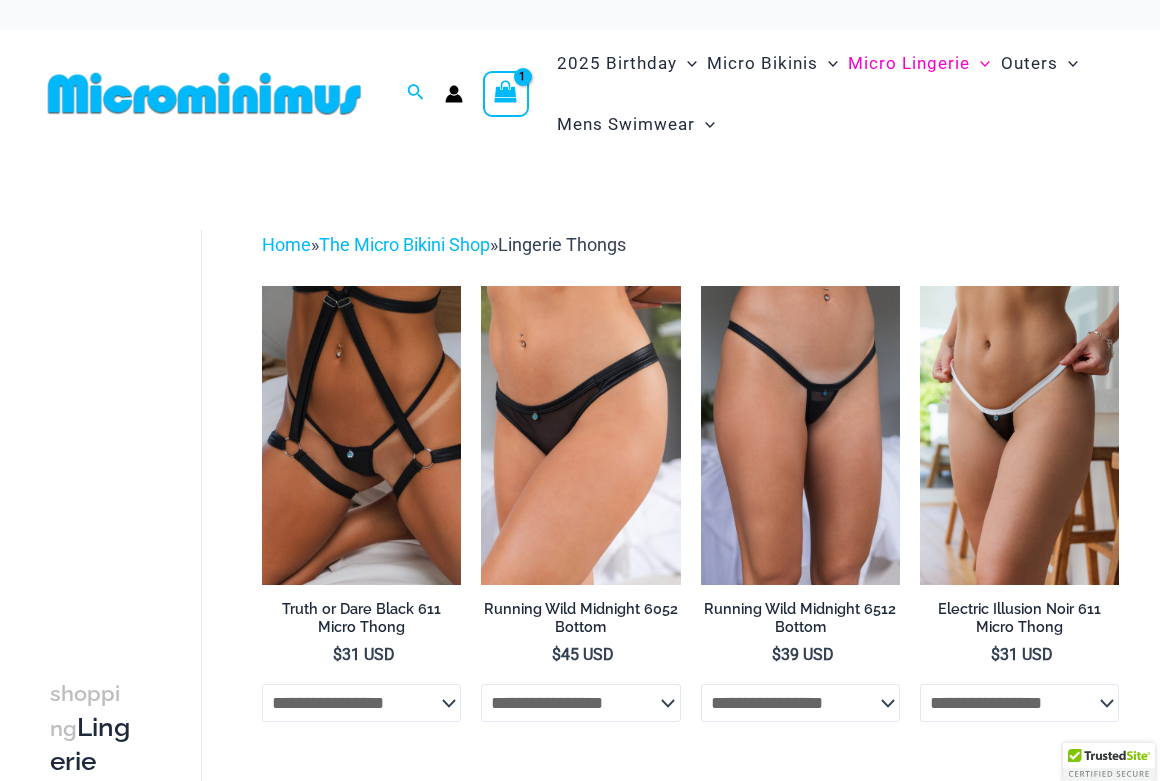 scroll, scrollTop: 0, scrollLeft: 0, axis: both 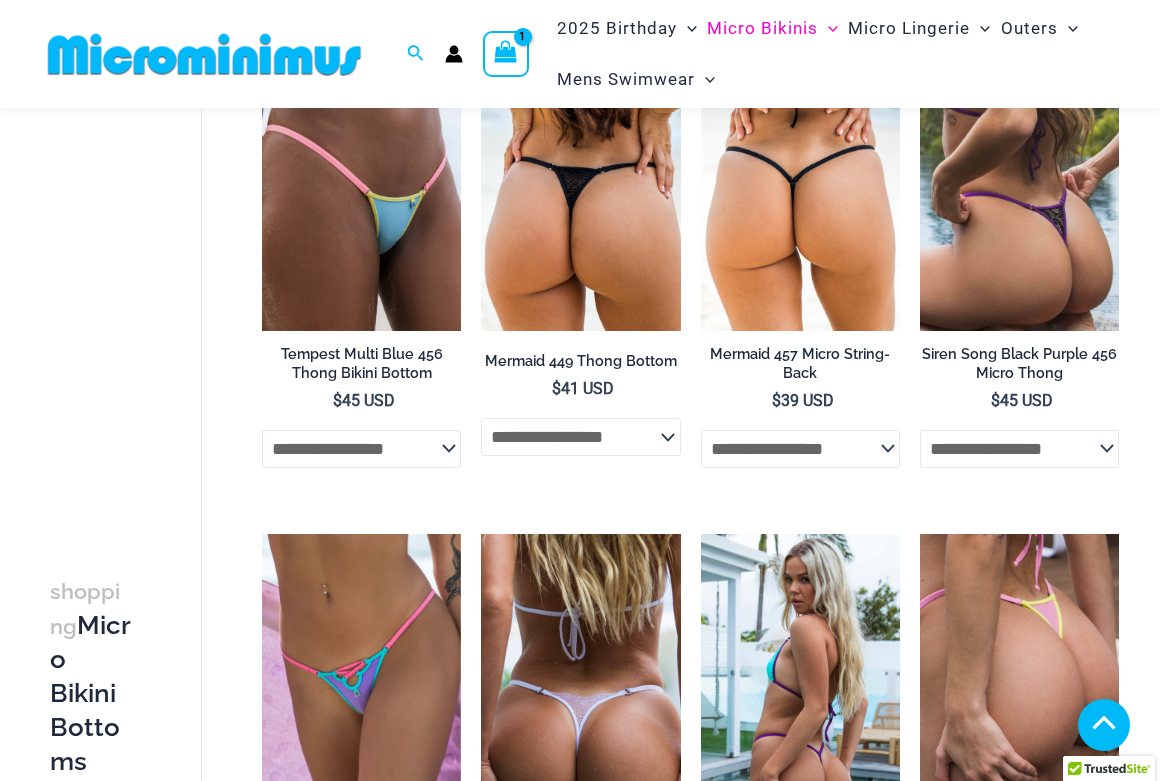 click 